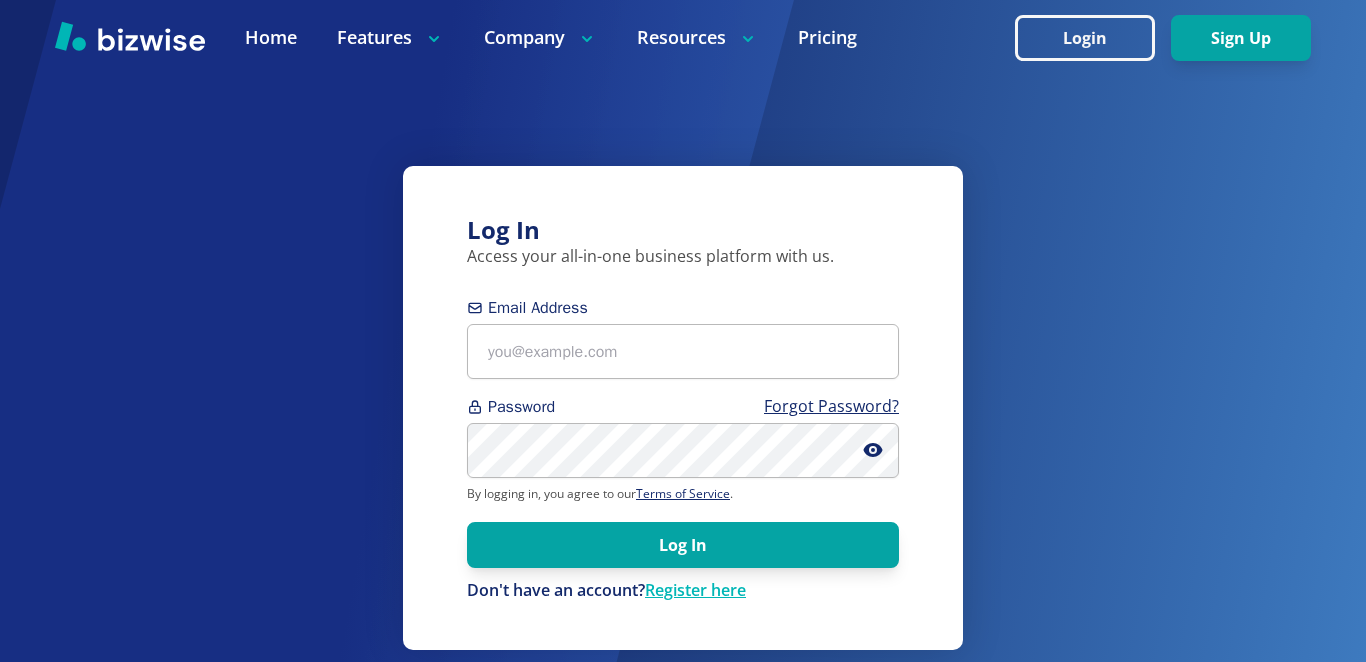 scroll, scrollTop: 0, scrollLeft: 0, axis: both 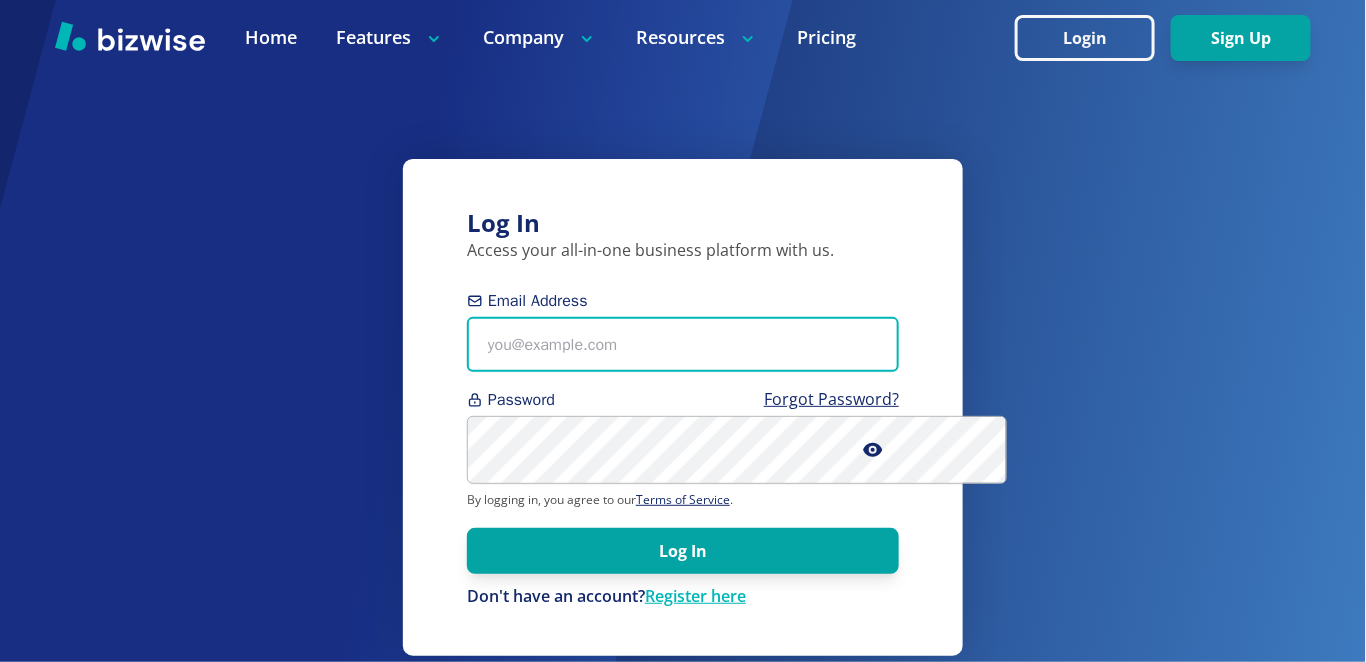 click on "Email Address" at bounding box center (683, 344) 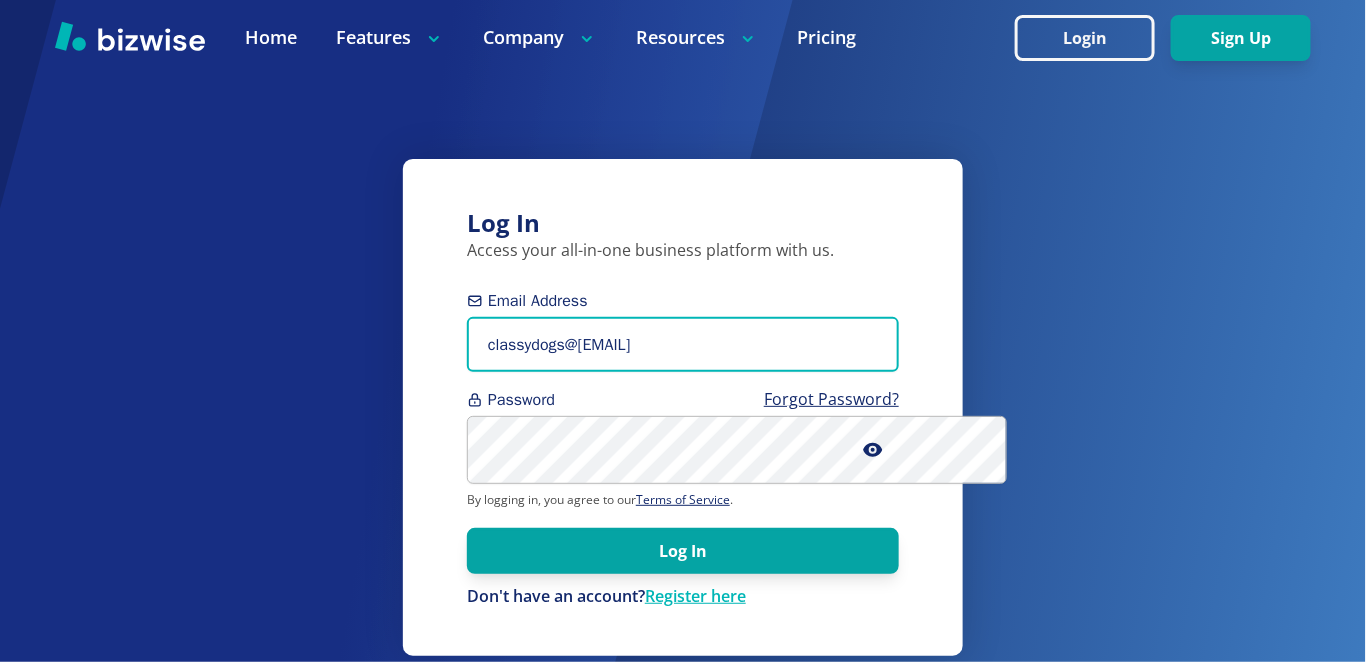 type on "classydogs@[EMAIL]" 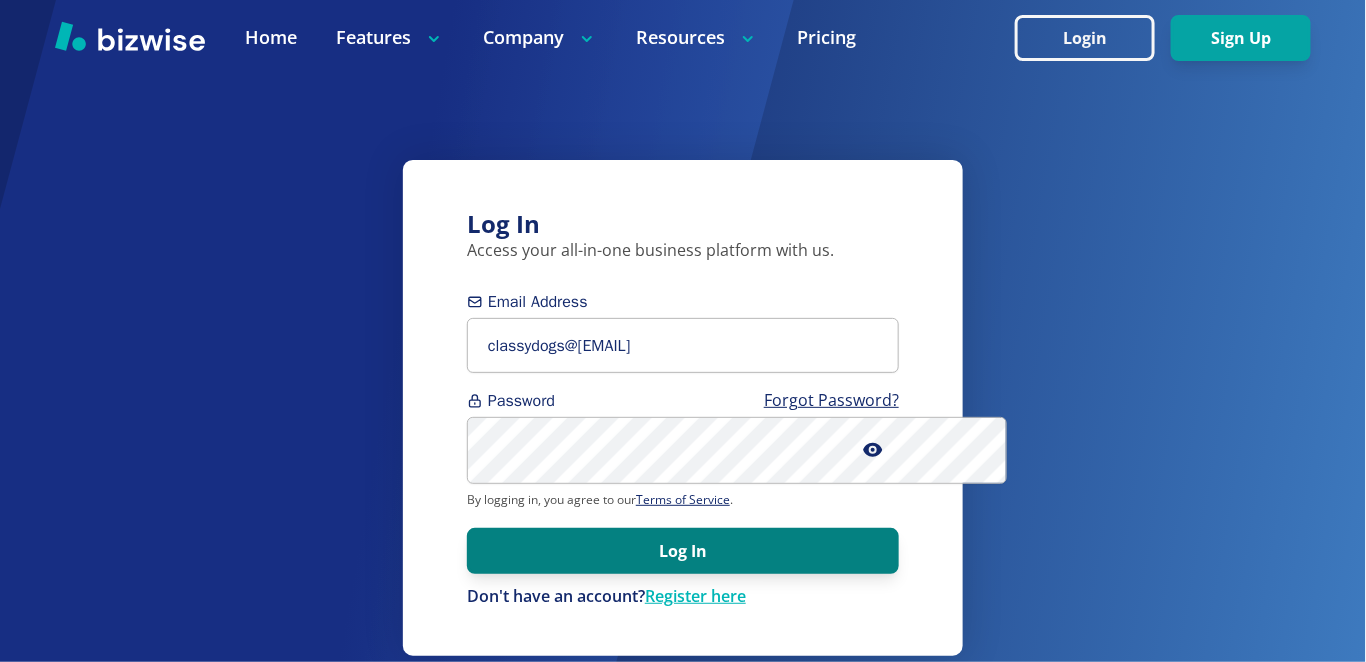 click on "Log In" at bounding box center [683, 551] 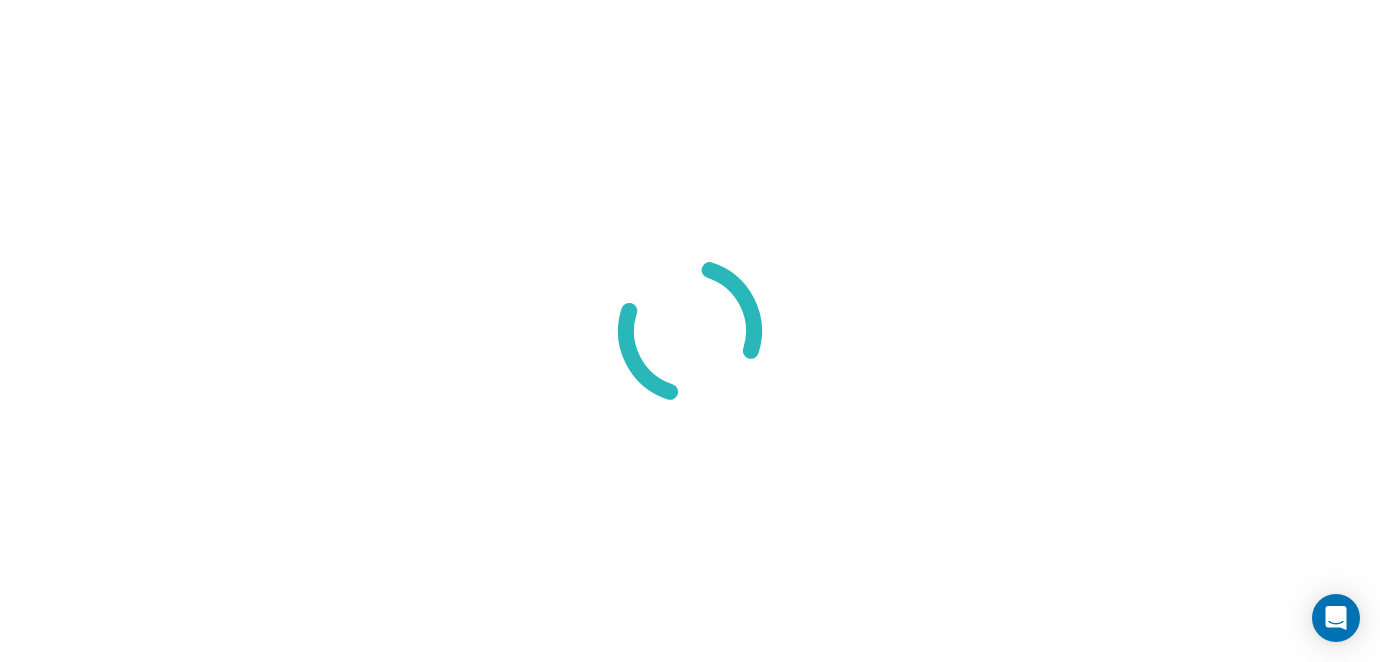 scroll, scrollTop: 0, scrollLeft: 0, axis: both 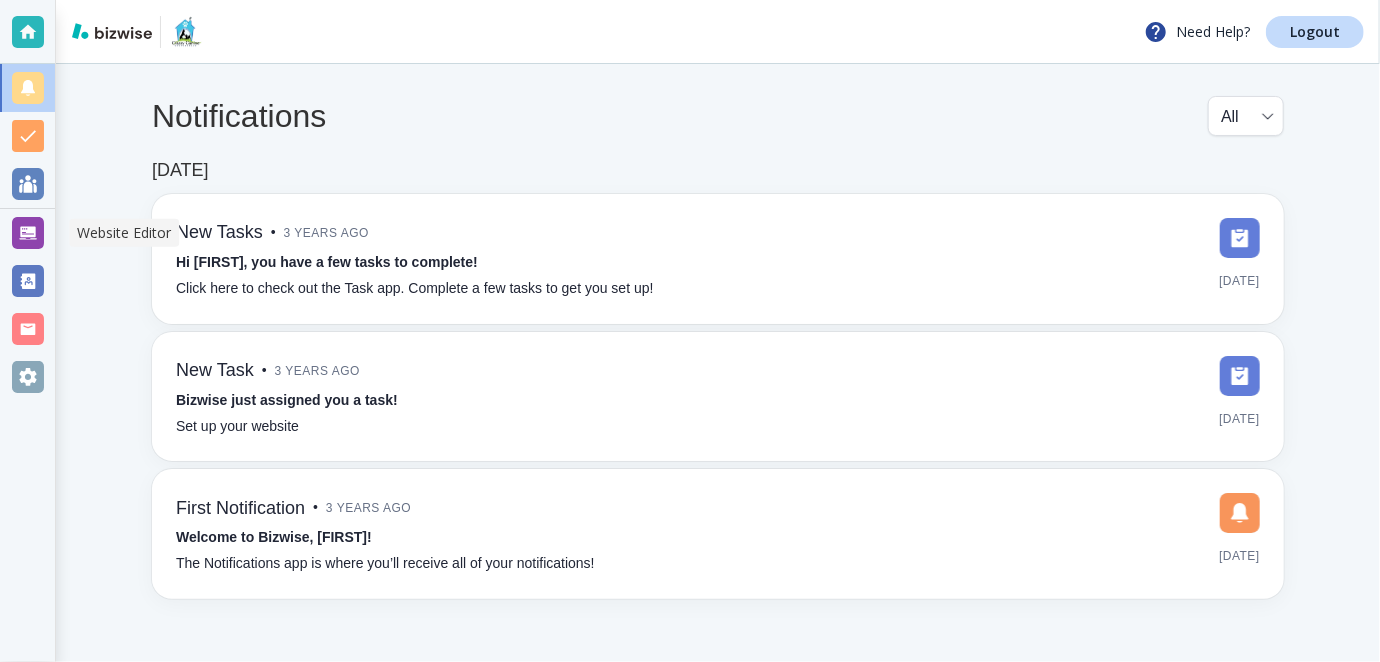 click at bounding box center [28, 233] 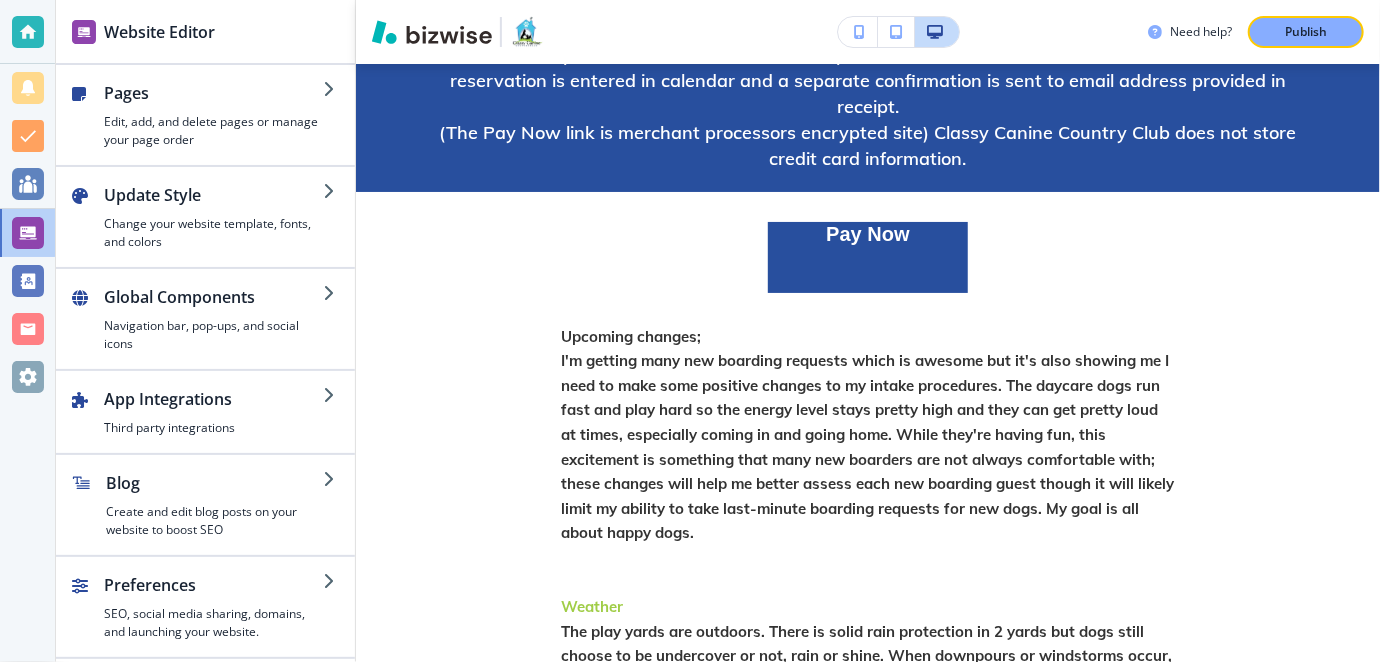 scroll, scrollTop: 1306, scrollLeft: 0, axis: vertical 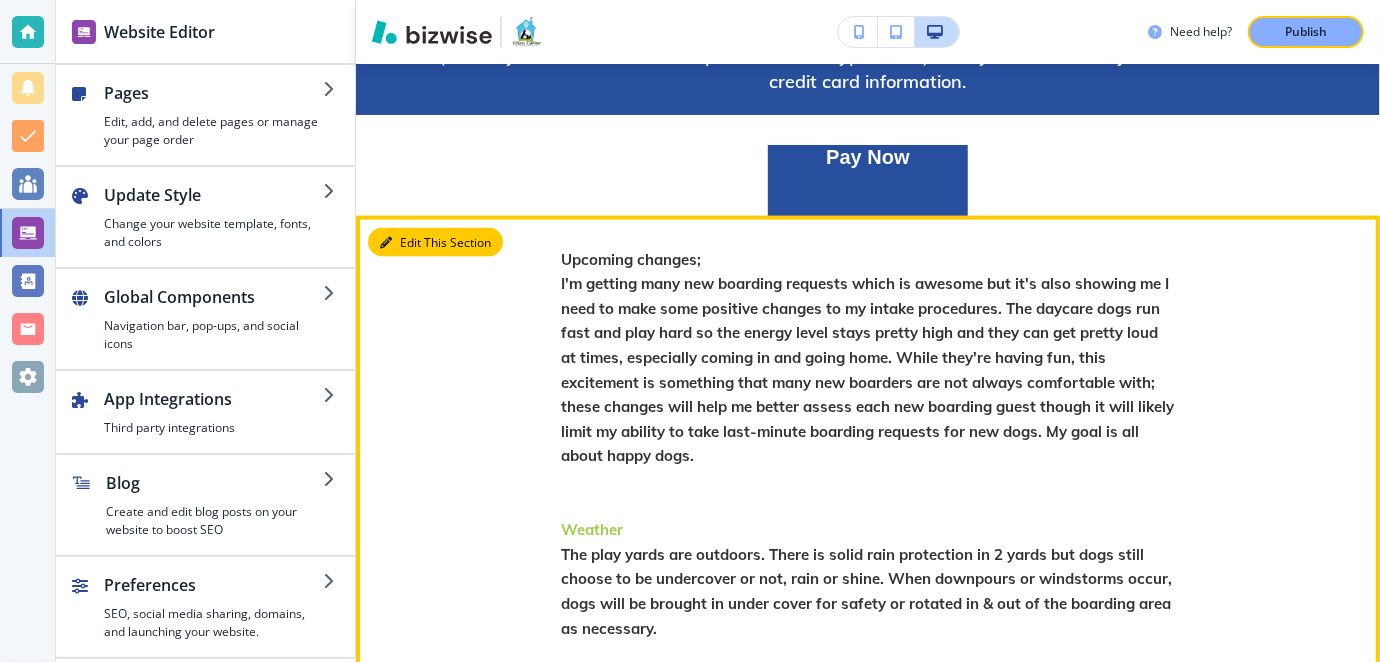 click on "Edit This Section" at bounding box center [435, 243] 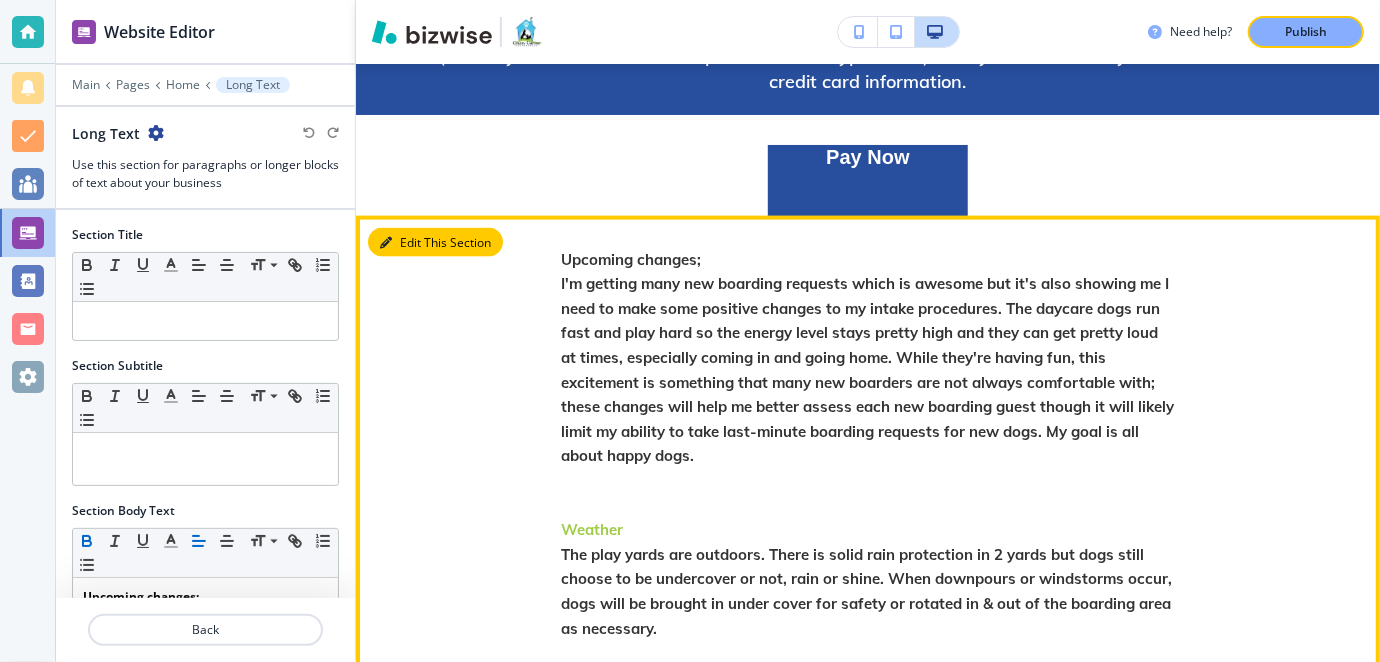 scroll, scrollTop: 1457, scrollLeft: 0, axis: vertical 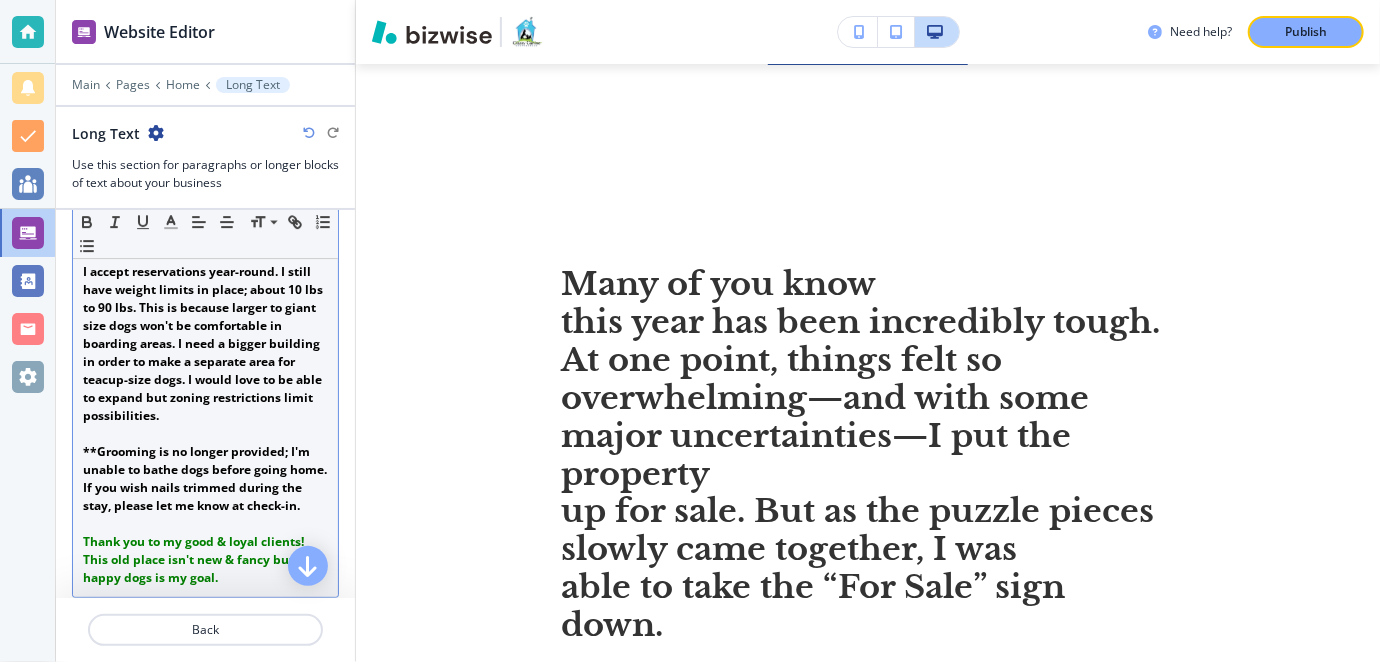 drag, startPoint x: 81, startPoint y: 388, endPoint x: 302, endPoint y: 275, distance: 248.21362 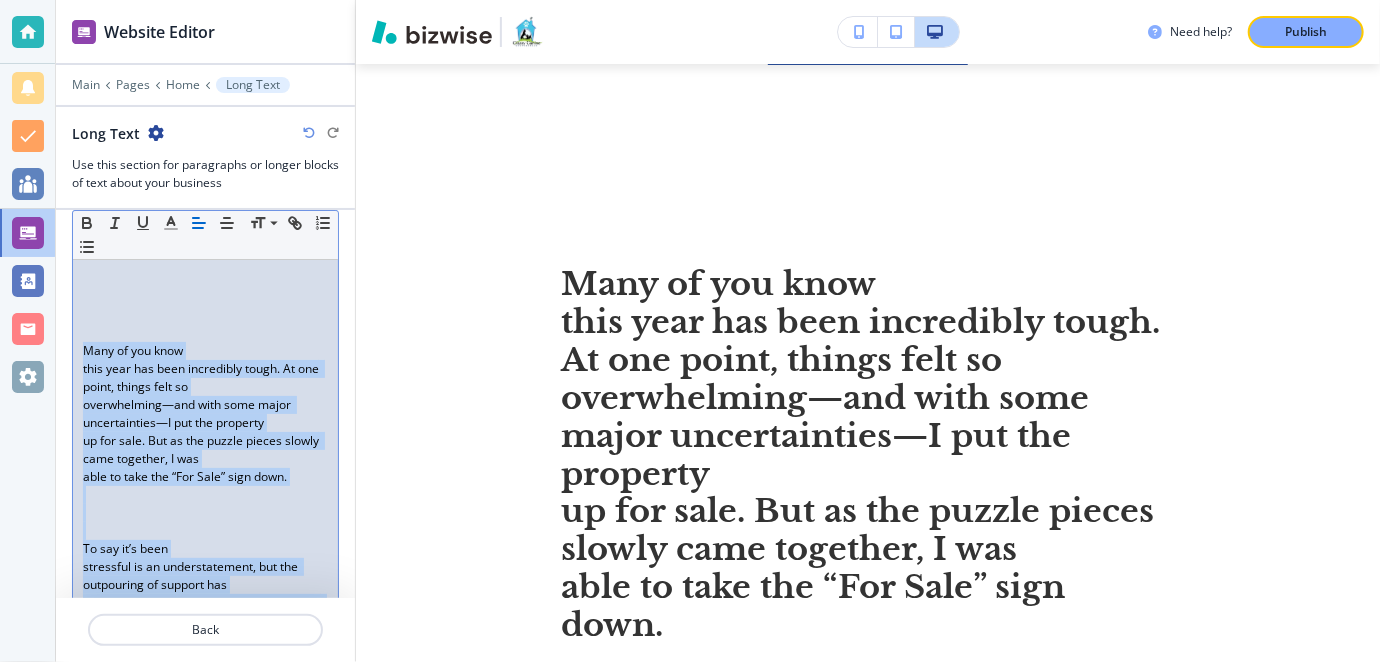 scroll, scrollTop: 0, scrollLeft: 0, axis: both 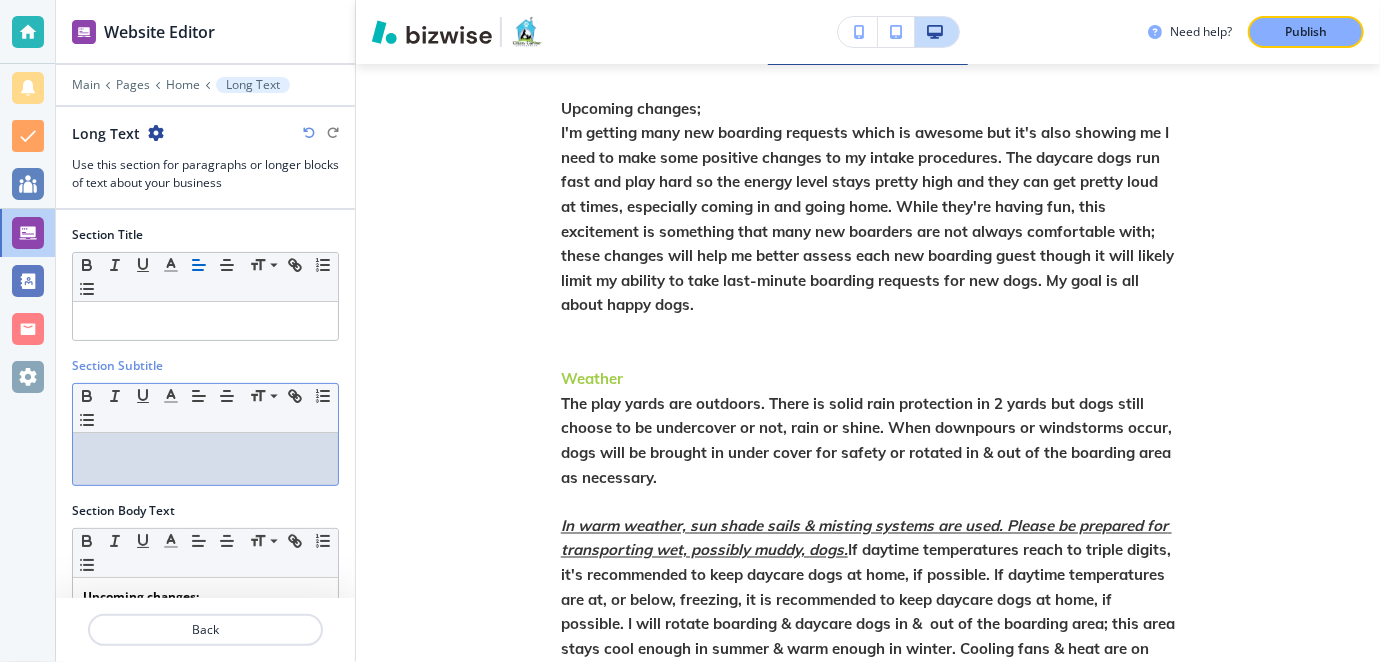click at bounding box center (205, 459) 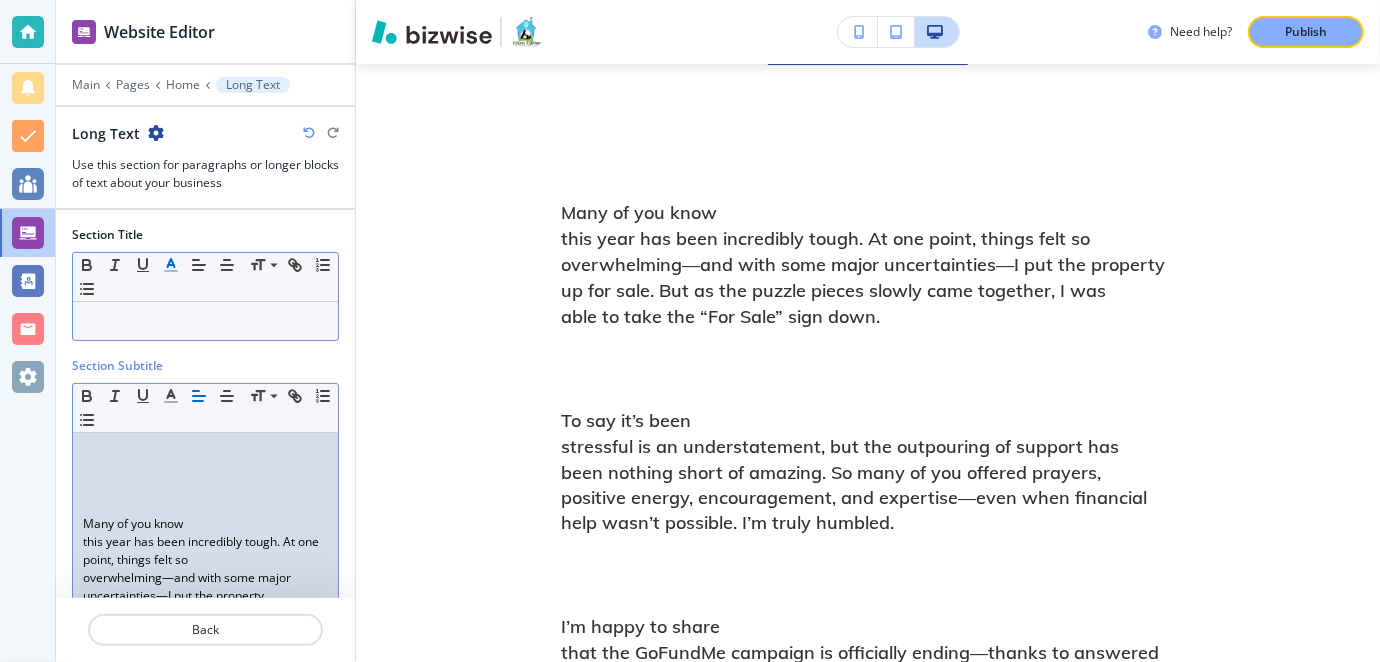 scroll, scrollTop: 0, scrollLeft: 0, axis: both 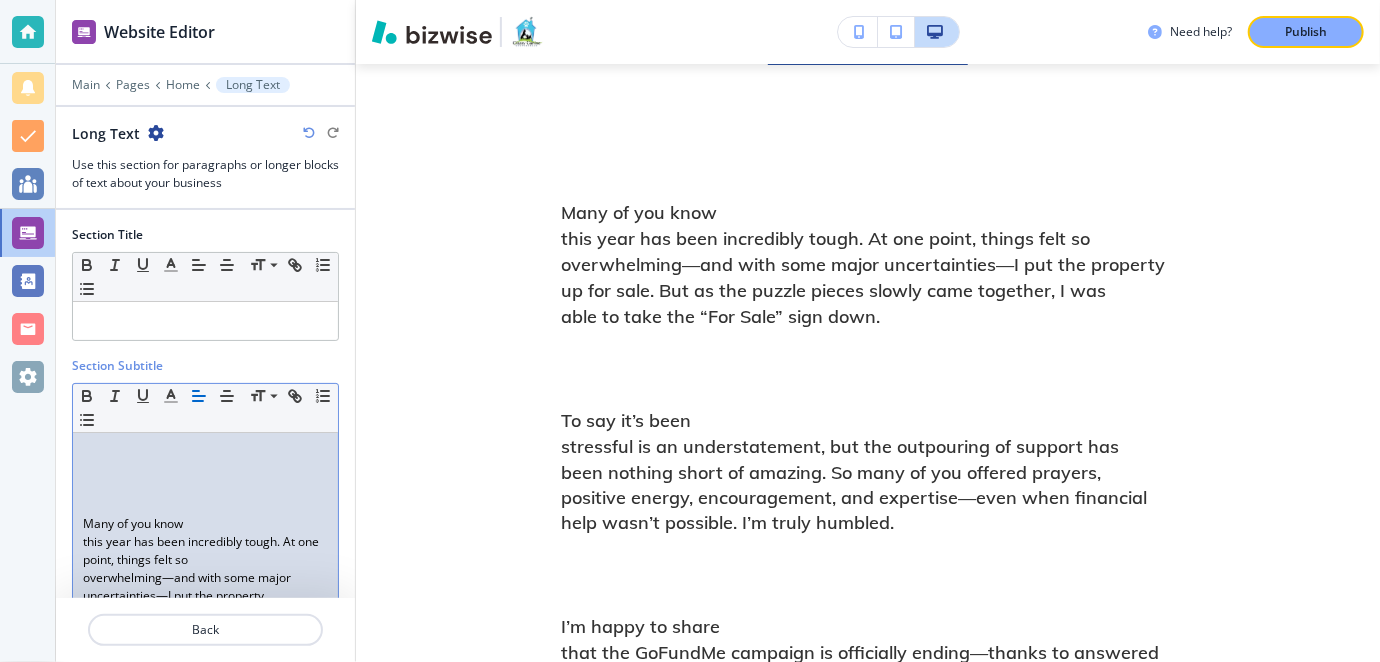 click at bounding box center (205, 452) 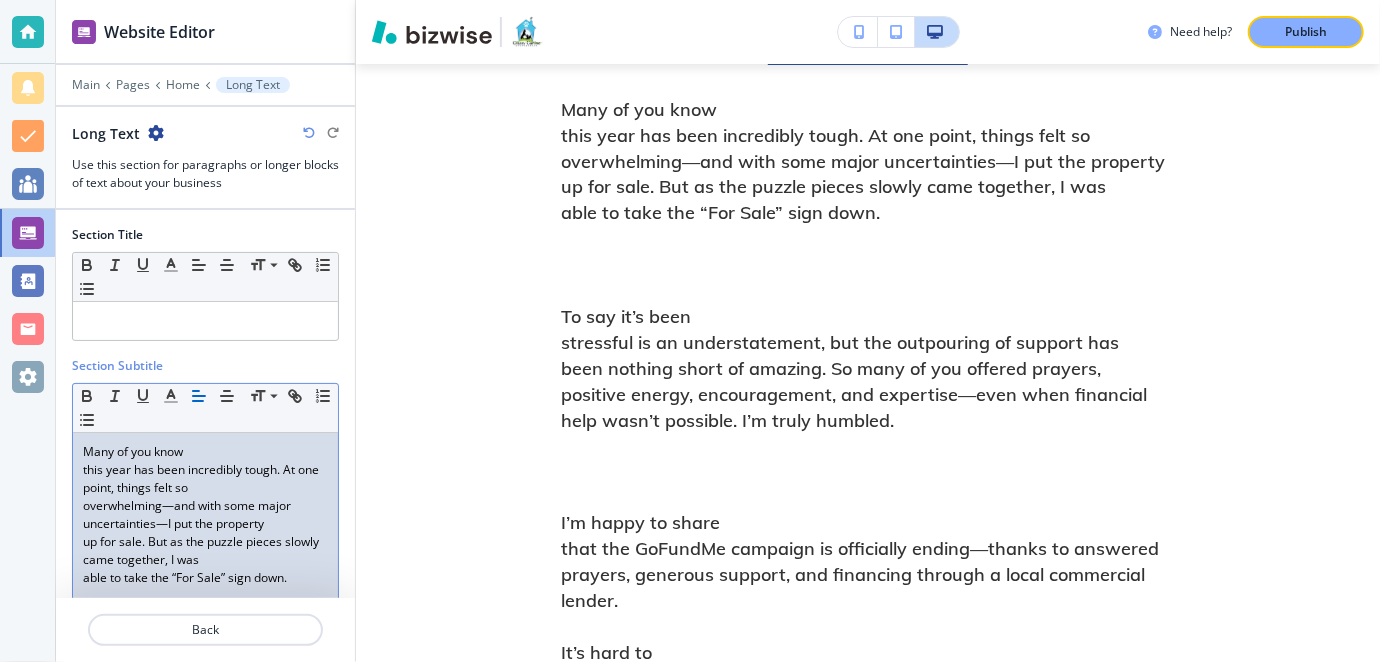 click on "Many of you know" at bounding box center (205, 452) 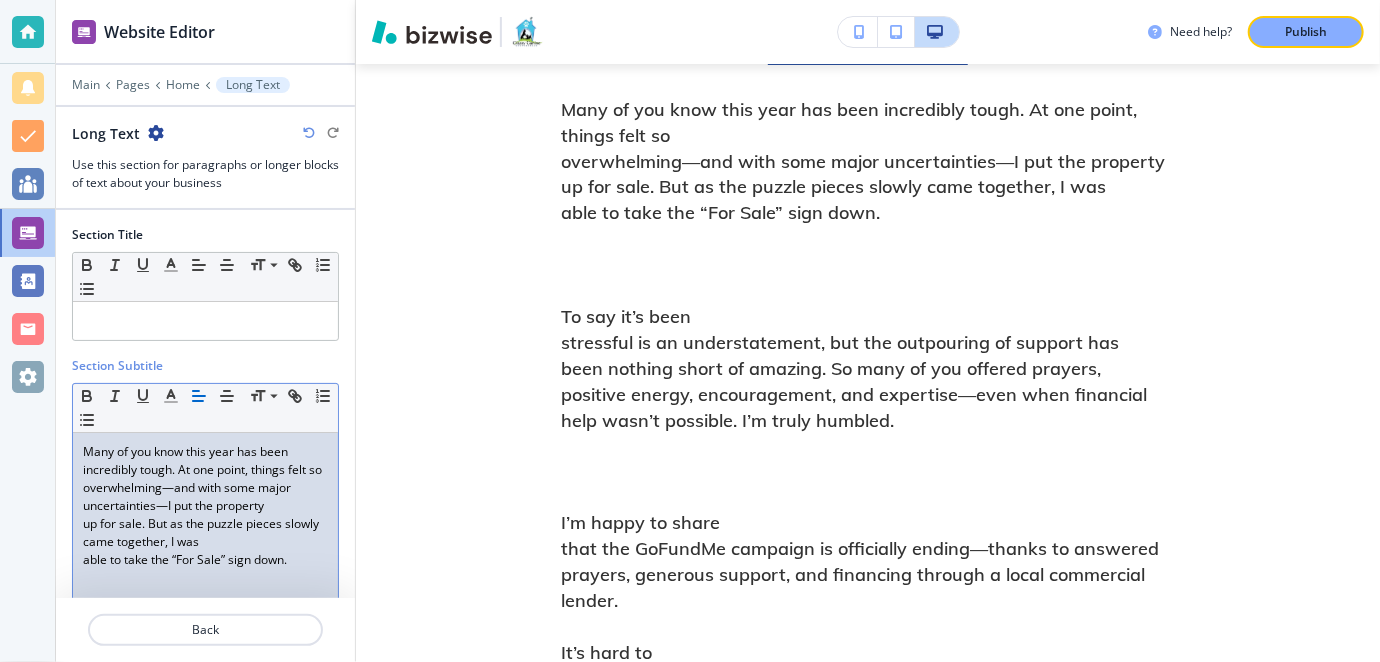 click on "Many of you know this year has been incredibly tough. At one point, things felt so" at bounding box center (205, 461) 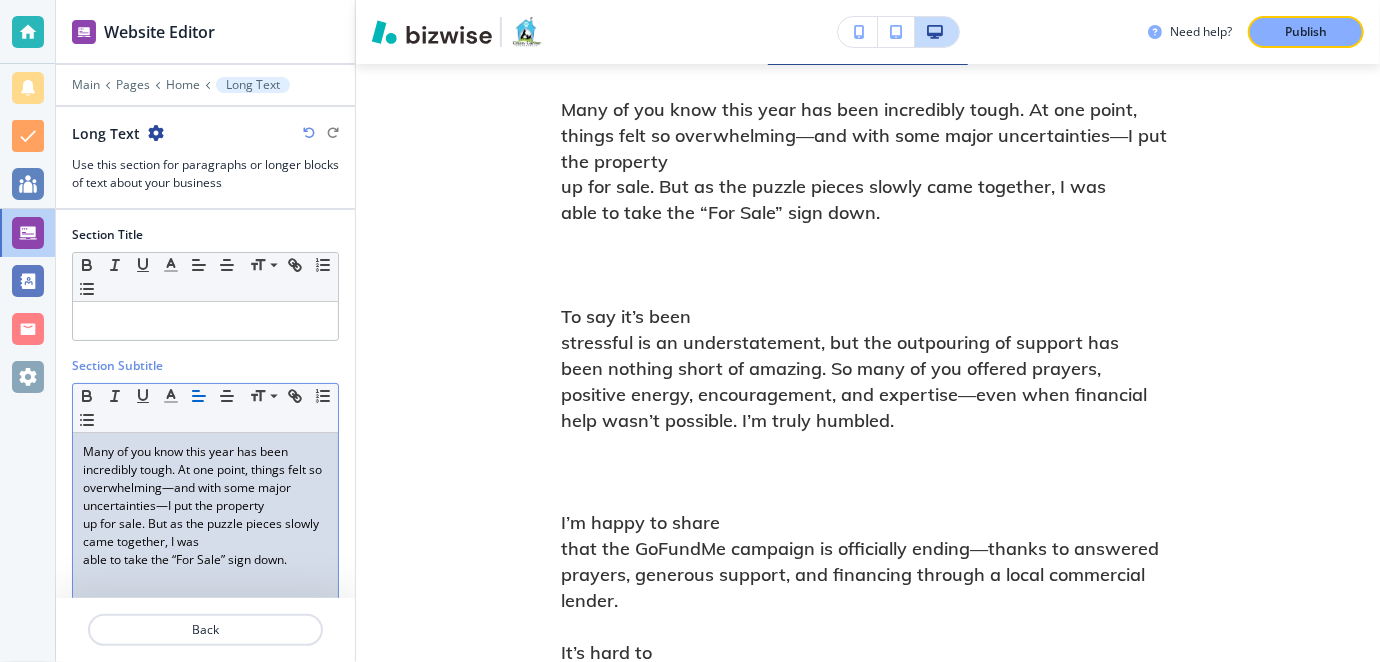 click on "up for sale. But as the puzzle pieces slowly came together, I was" at bounding box center (205, 533) 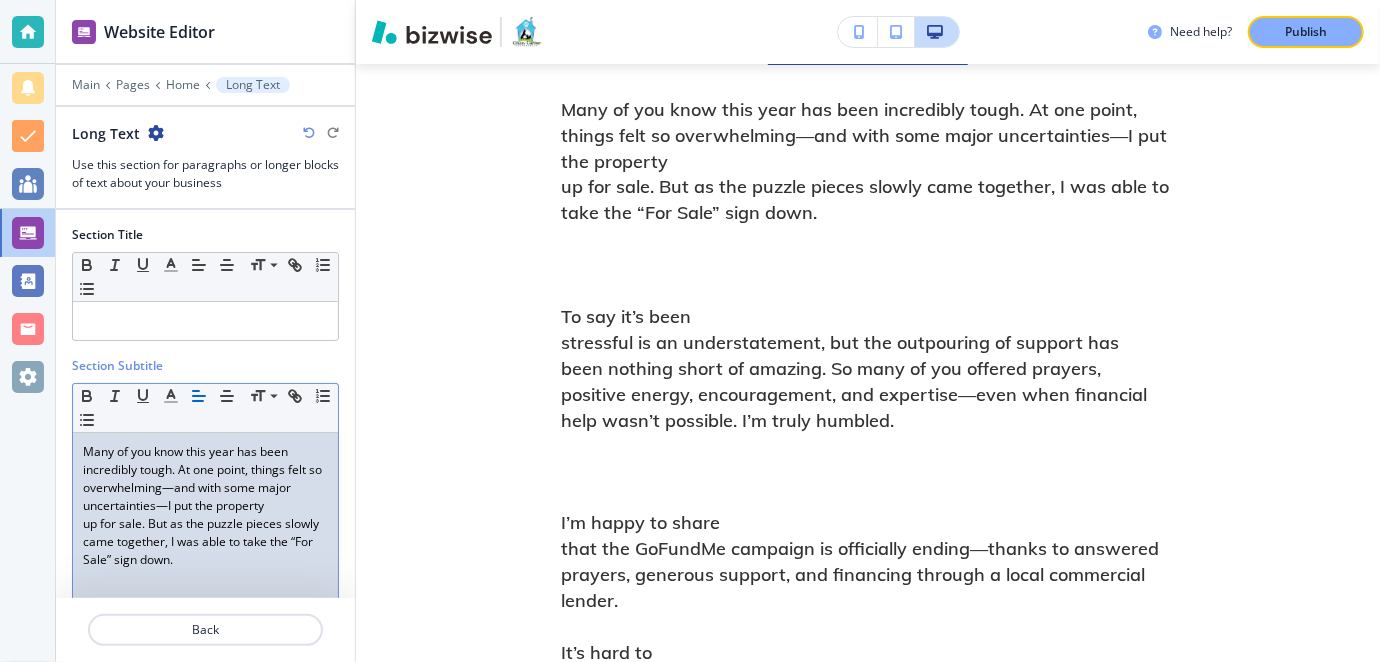 click on "Many of you know this year has been incredibly tough. At one point, things felt so overwhelming—and with some major uncertainties—I put the property" at bounding box center [205, 479] 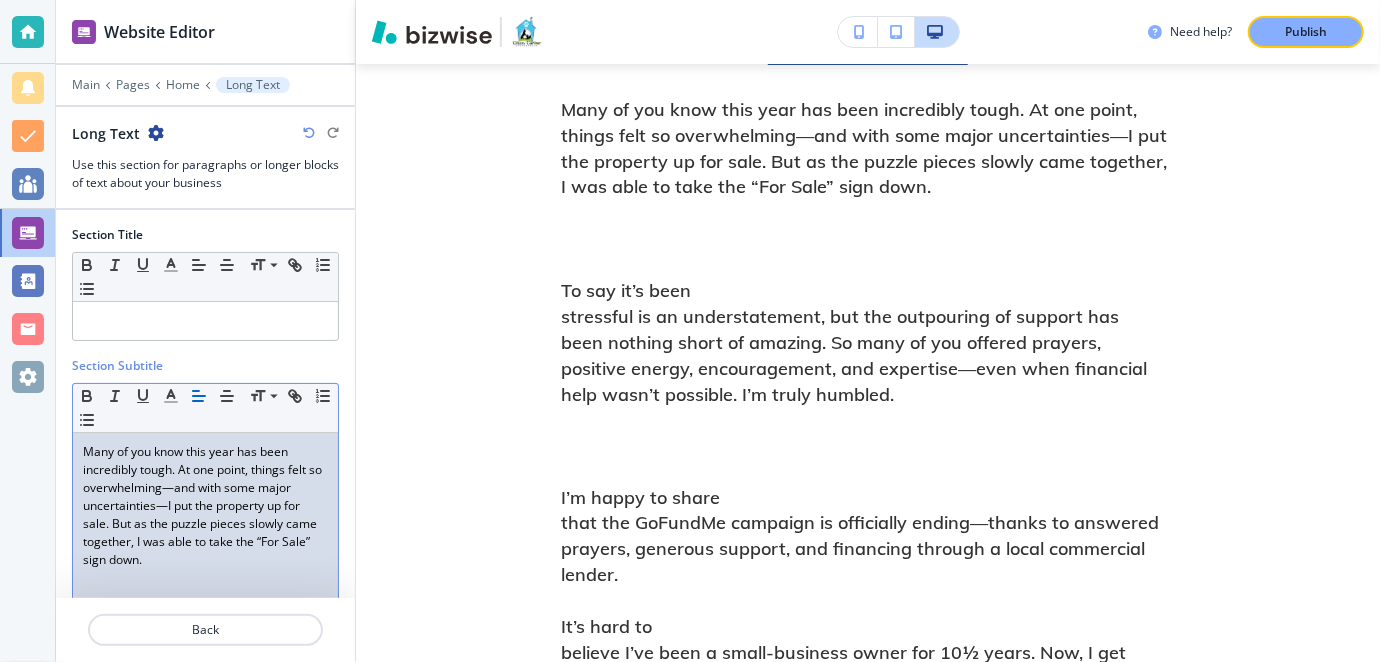 click on "Many of you know this year has been incredibly tough. At one point, things felt so overwhelming—and with some major uncertainties—I put the property up for sale. But as the puzzle pieces slowly came together, I was able to take the “For Sale” sign down." at bounding box center (205, 506) 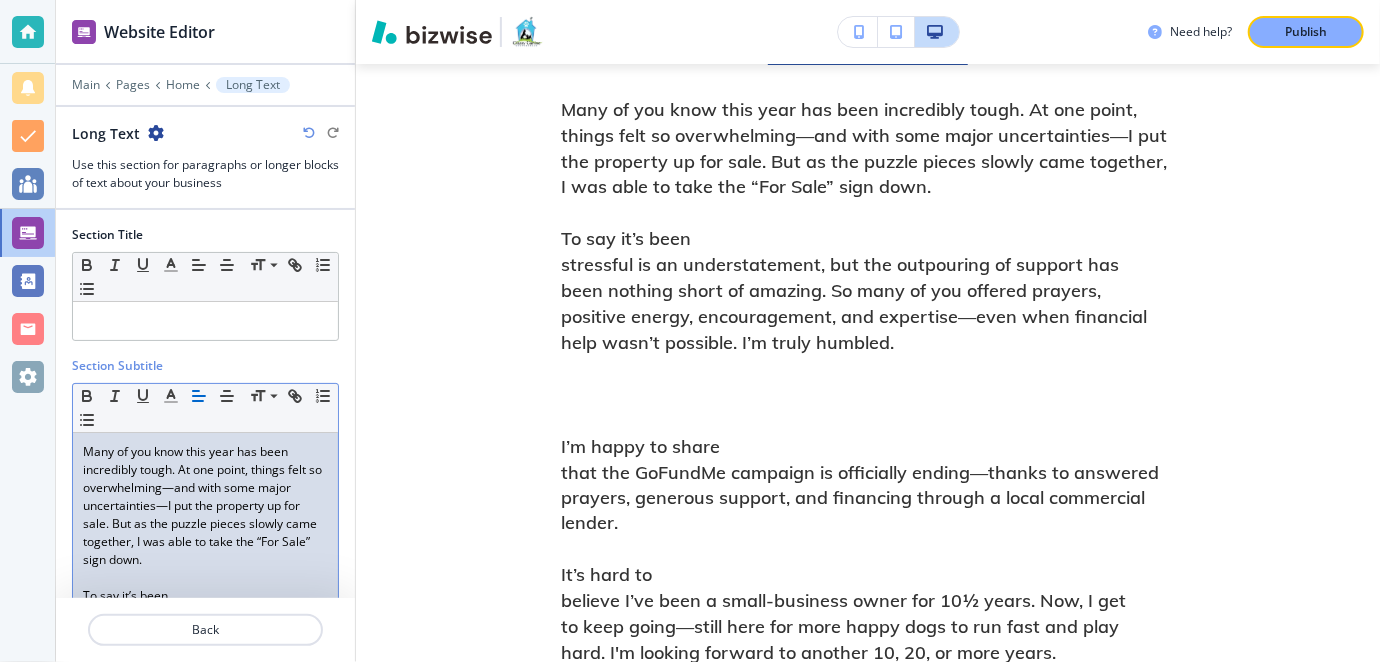 click at bounding box center [205, 578] 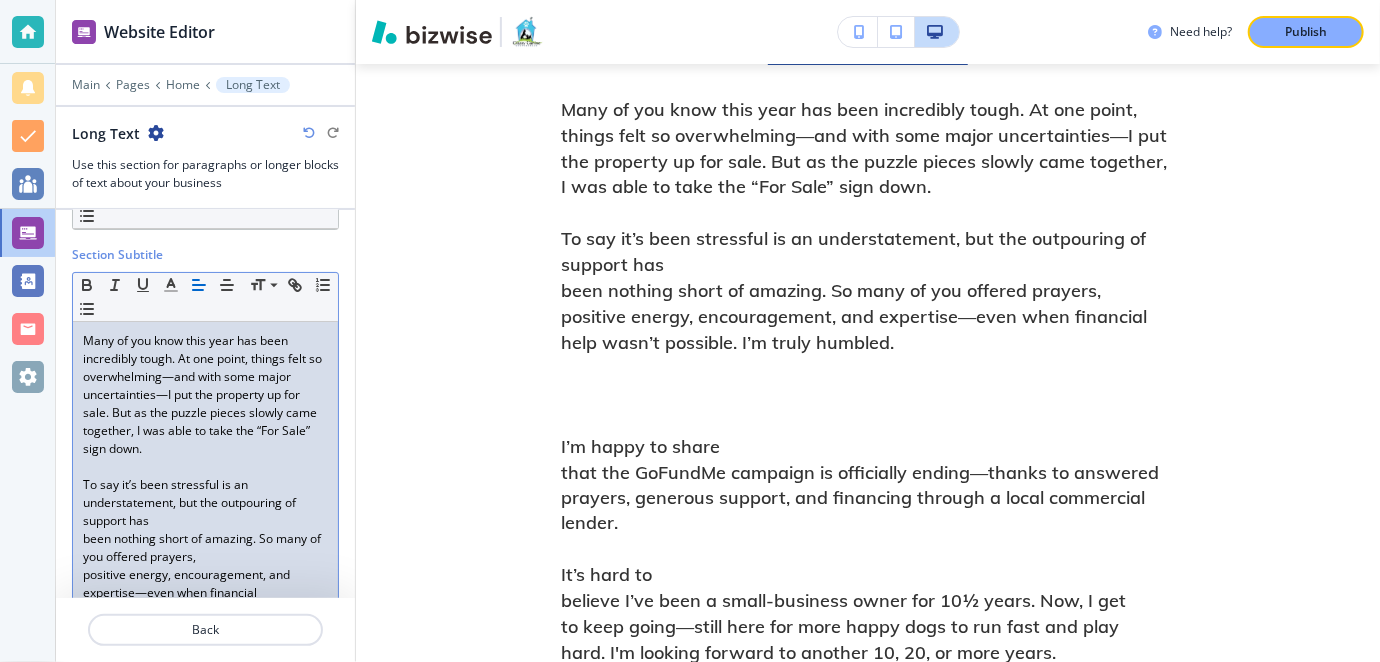 scroll, scrollTop: 128, scrollLeft: 0, axis: vertical 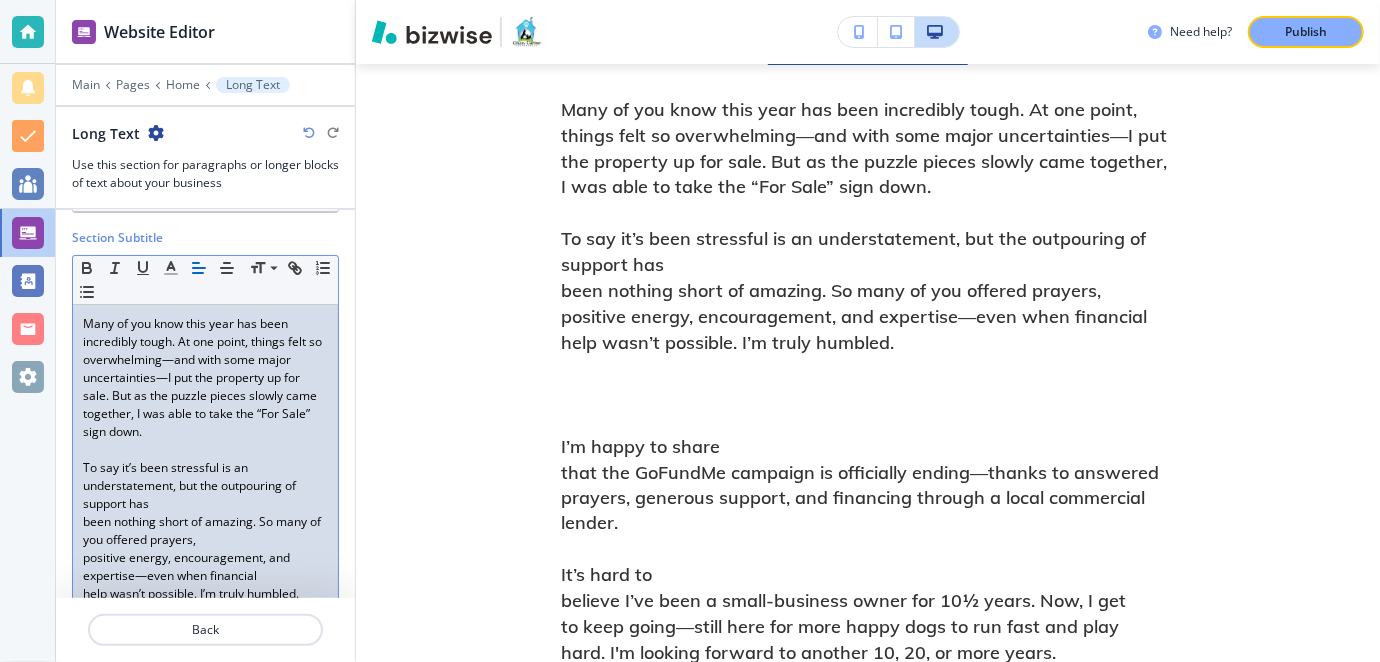 click on "To say it’s been stressful is an understatement, but the outpouring of support has" at bounding box center (205, 486) 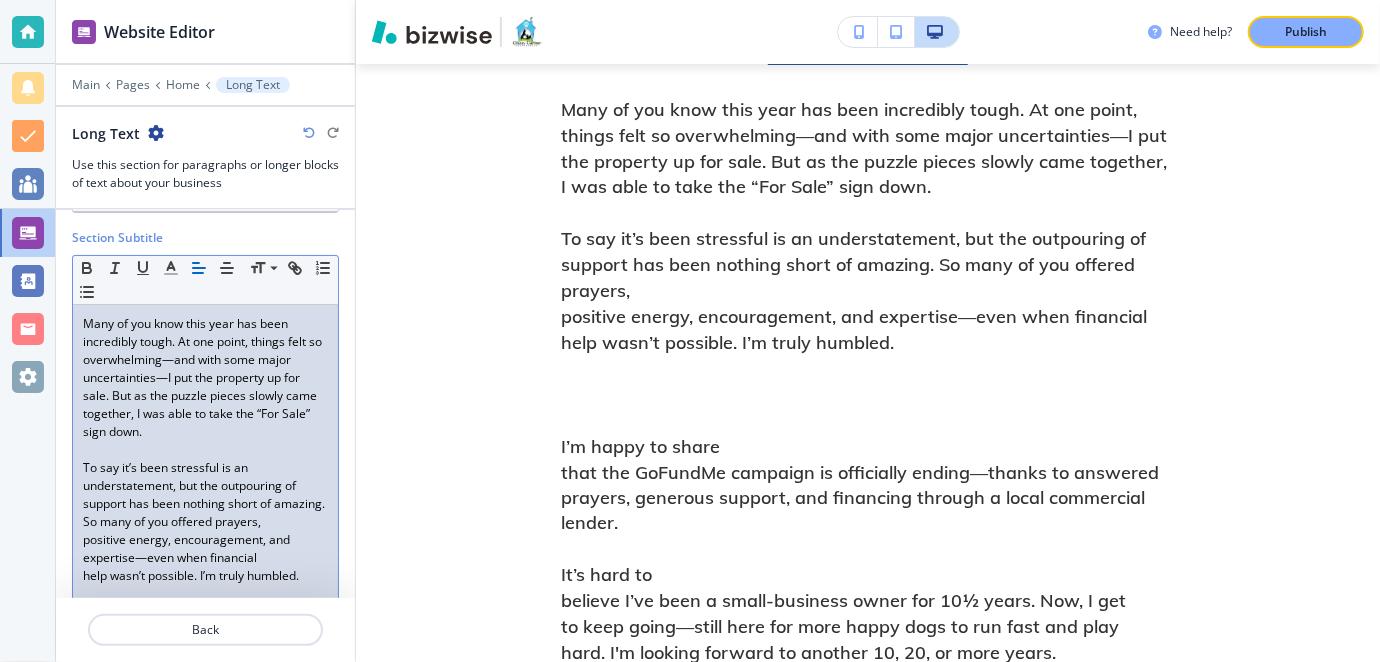 click on "To say it’s been stressful is an understatement, but the outpouring of support has been nothing short of amazing. So many of you offered prayers," at bounding box center (205, 495) 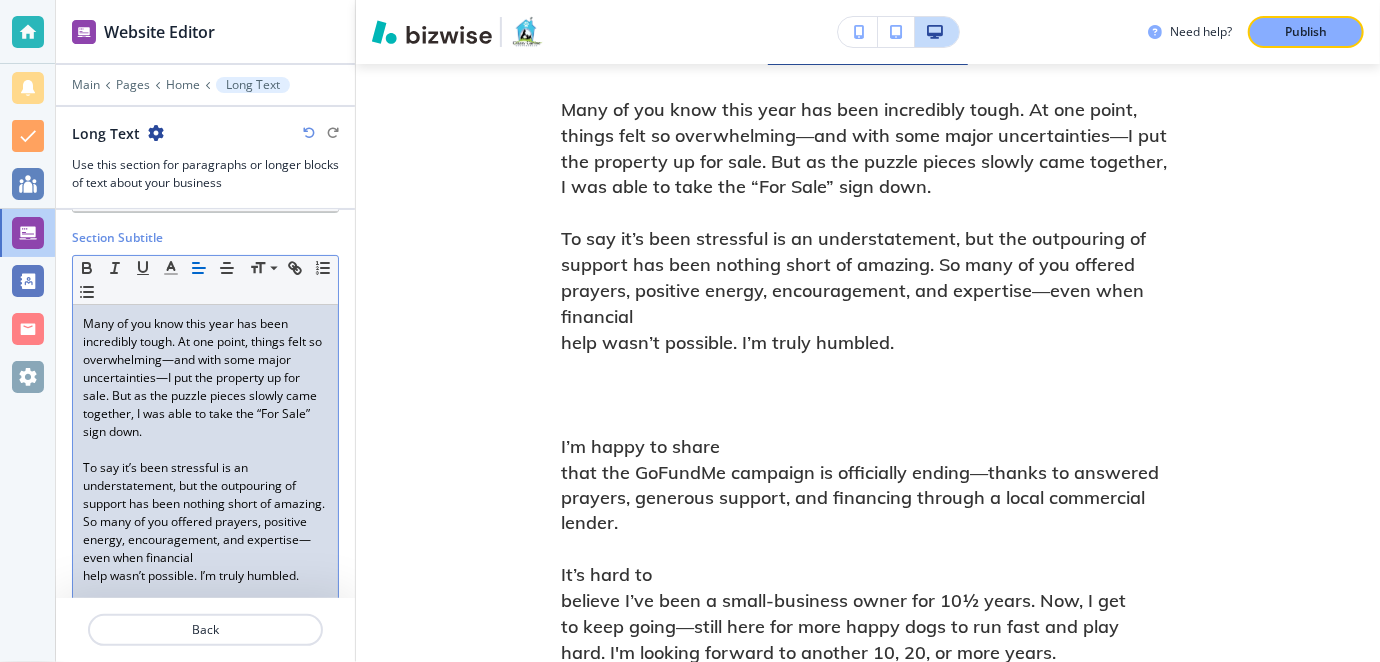 click on "To say it’s been stressful is an understatement, but the outpouring of support has been nothing short of amazing. So many of you offered prayers, positive energy, encouragement, and expertise—even when financial" at bounding box center [205, 513] 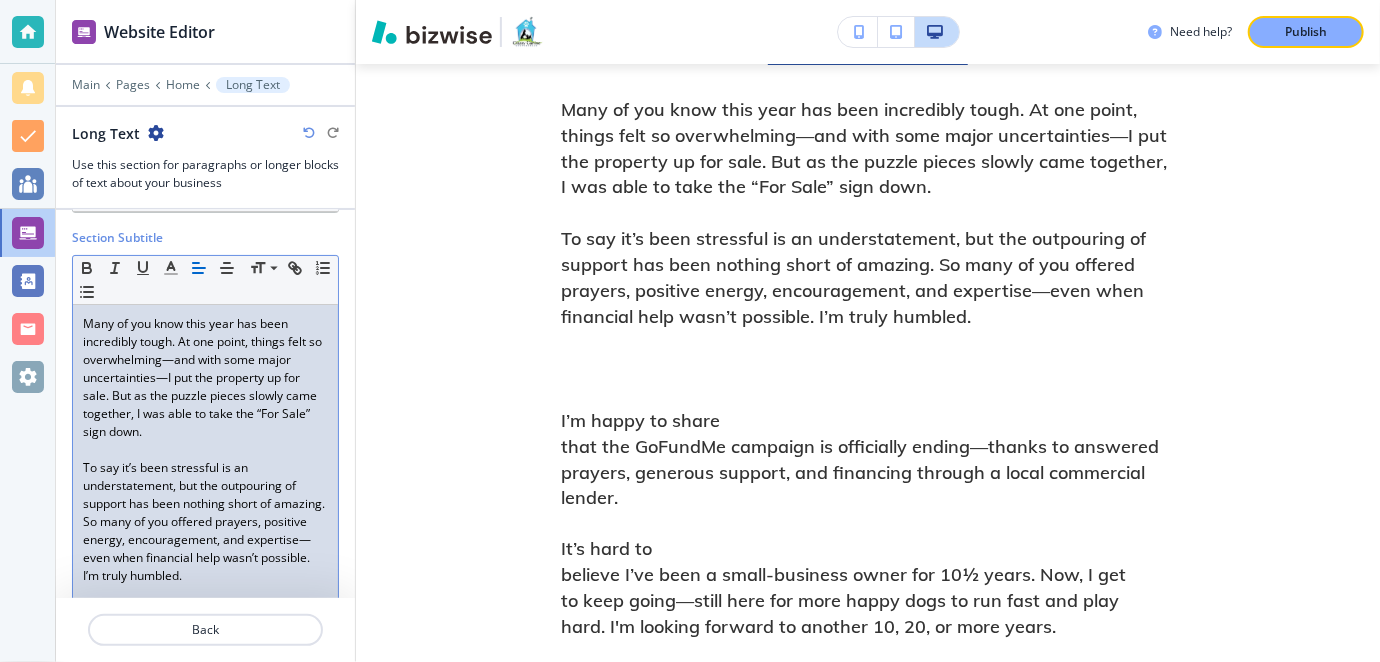click at bounding box center [205, 594] 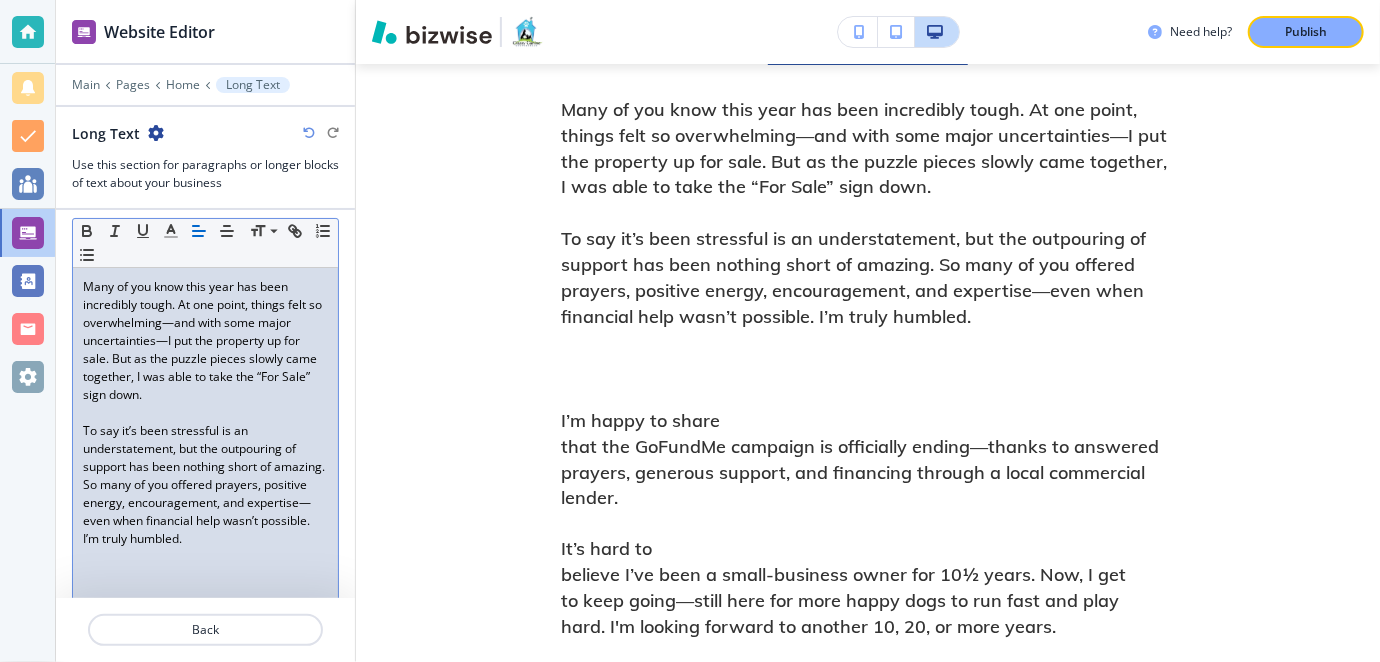 scroll, scrollTop: 183, scrollLeft: 0, axis: vertical 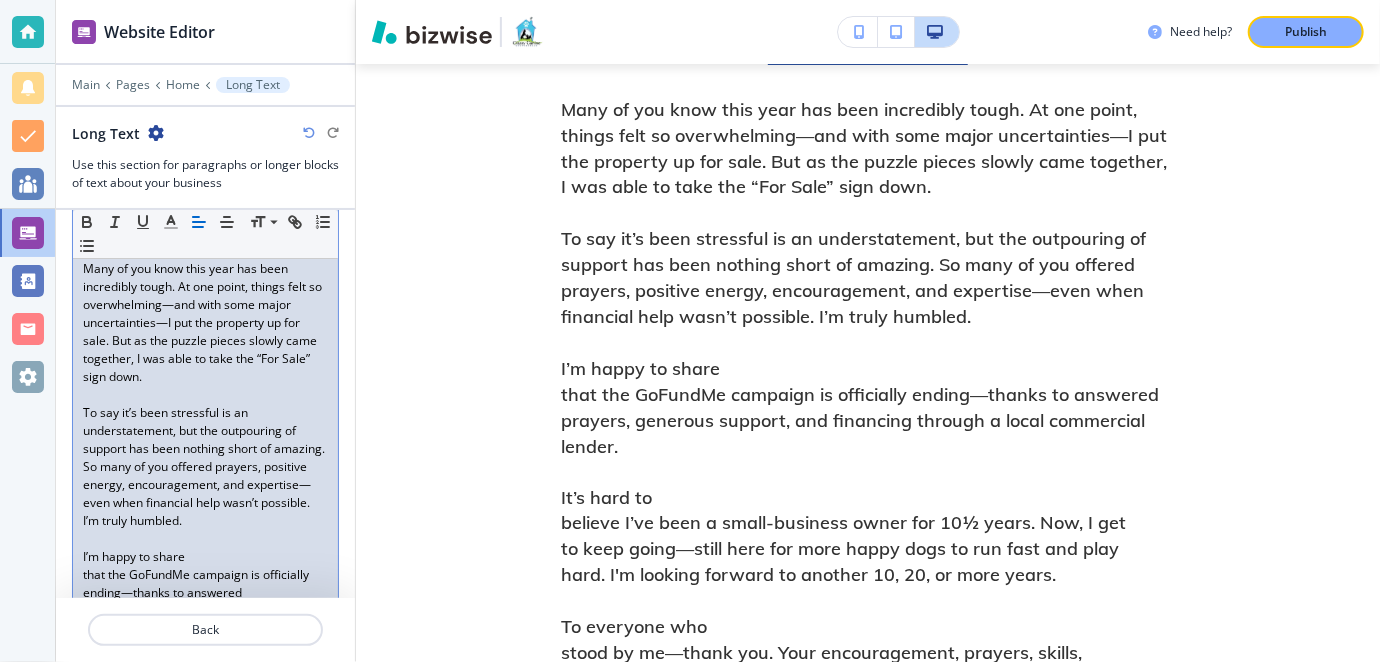 click on "I’m happy to share" at bounding box center [205, 557] 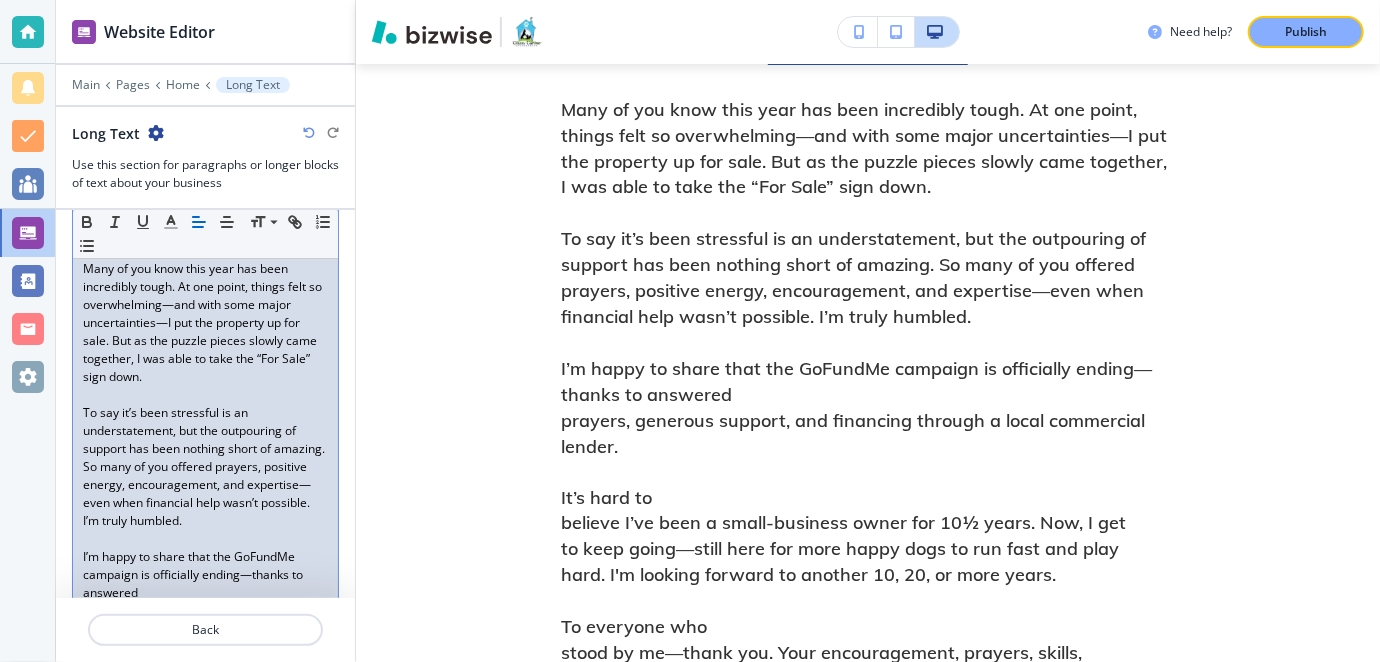 click on "I’m happy to share that the GoFundMe campaign is officially ending—thanks to answered" at bounding box center (205, 575) 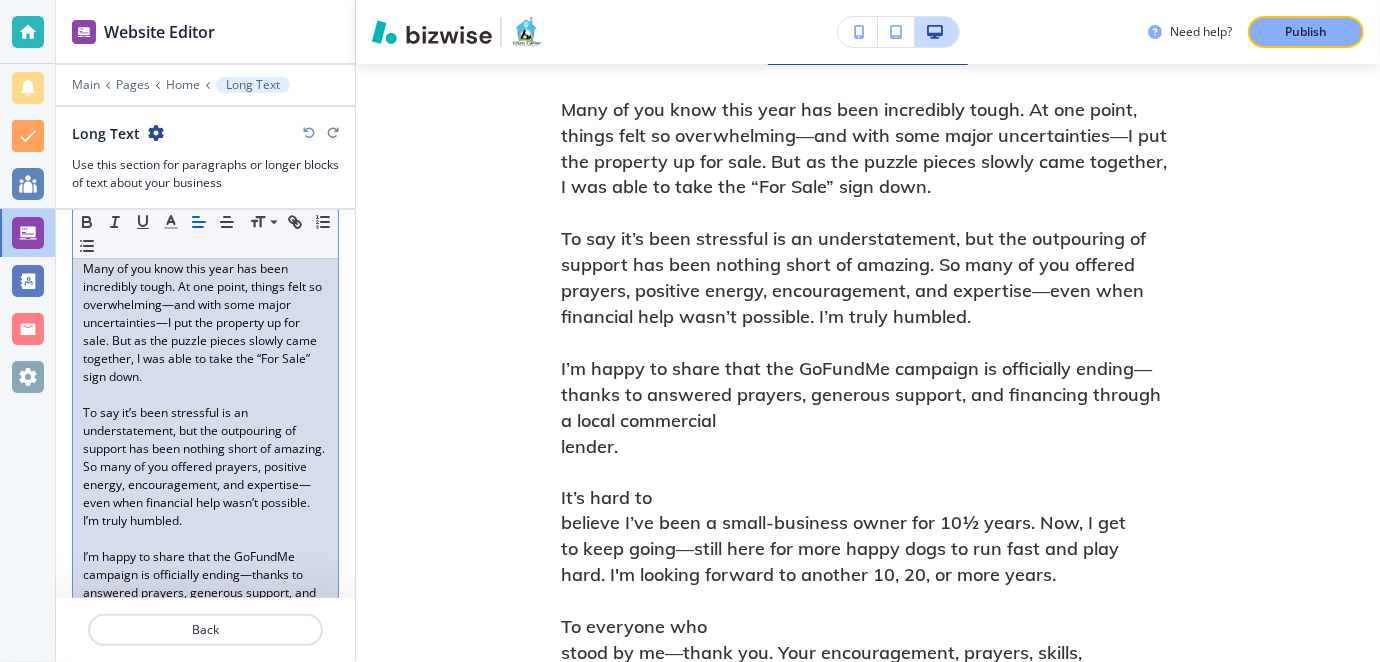 click on "I’m happy to share that the GoFundMe campaign is officially ending—thanks to answered prayers, generous support, and financing through a local commercial" at bounding box center (205, 584) 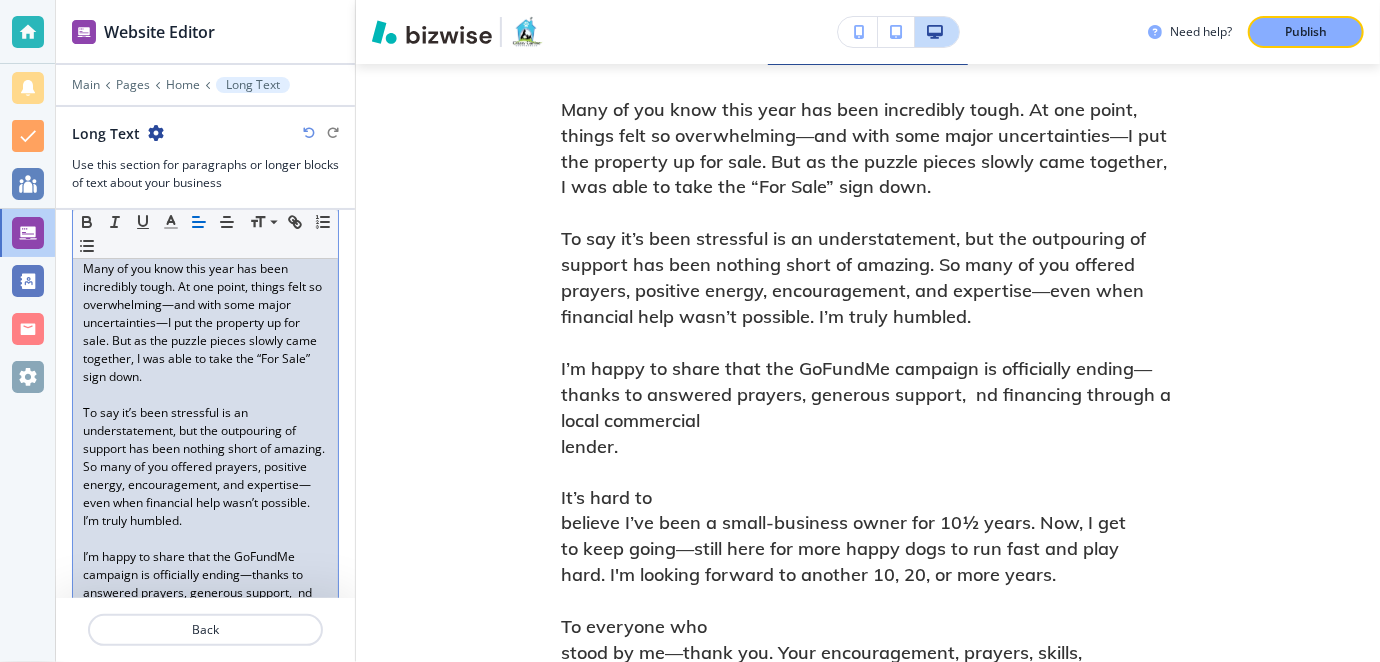 scroll, scrollTop: 200, scrollLeft: 0, axis: vertical 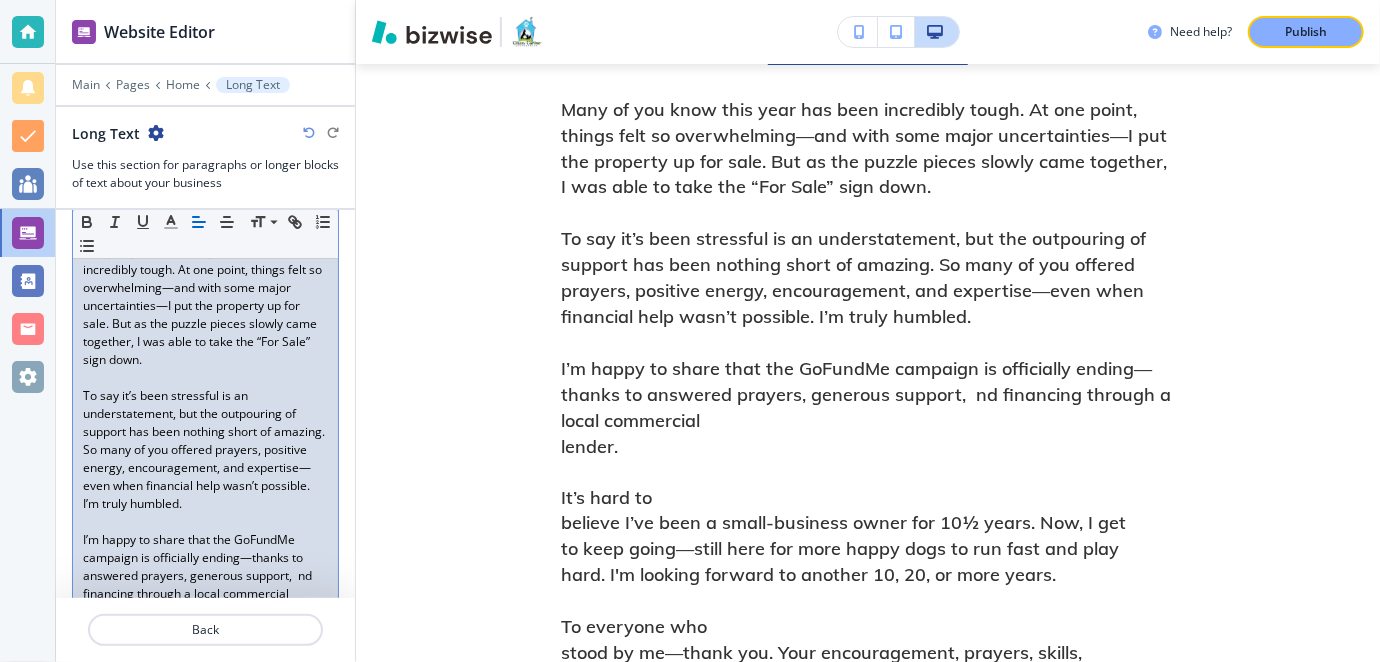 click on "I’m happy to share that the GoFundMe campaign is officially ending—thanks to answered prayers, generous support,  nd financing through a local commercial" at bounding box center [205, 567] 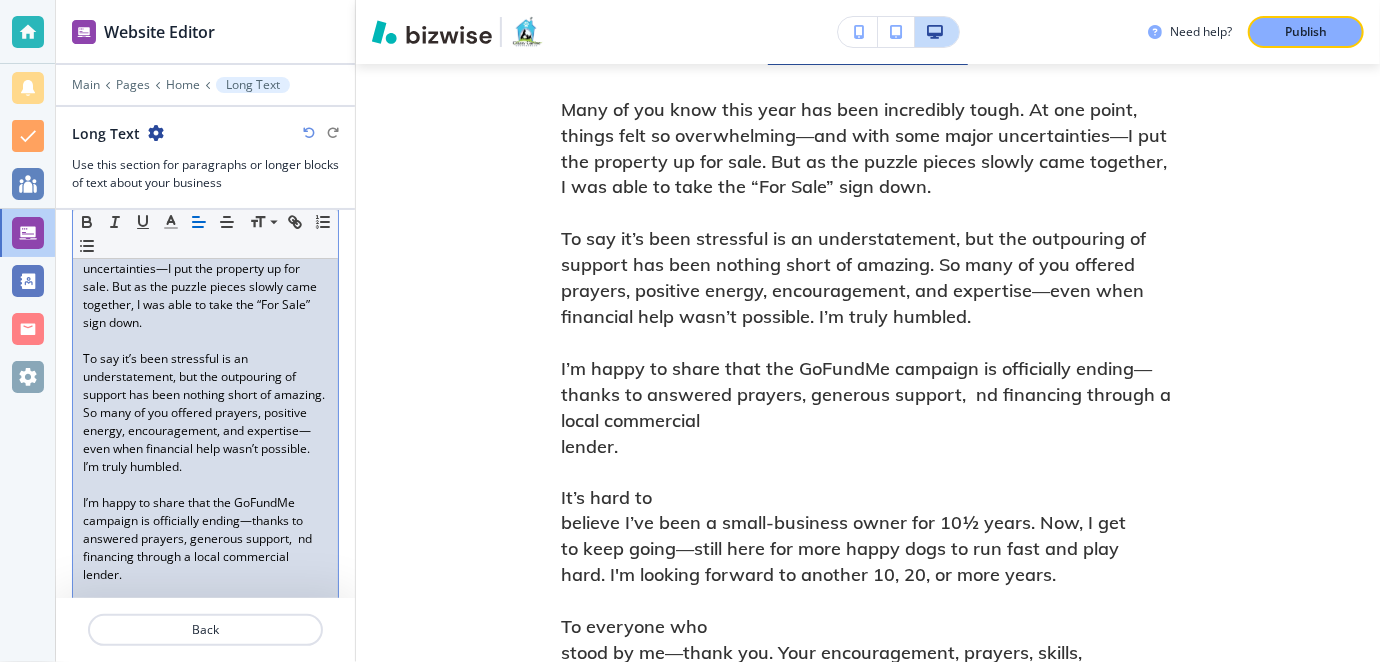 scroll, scrollTop: 255, scrollLeft: 0, axis: vertical 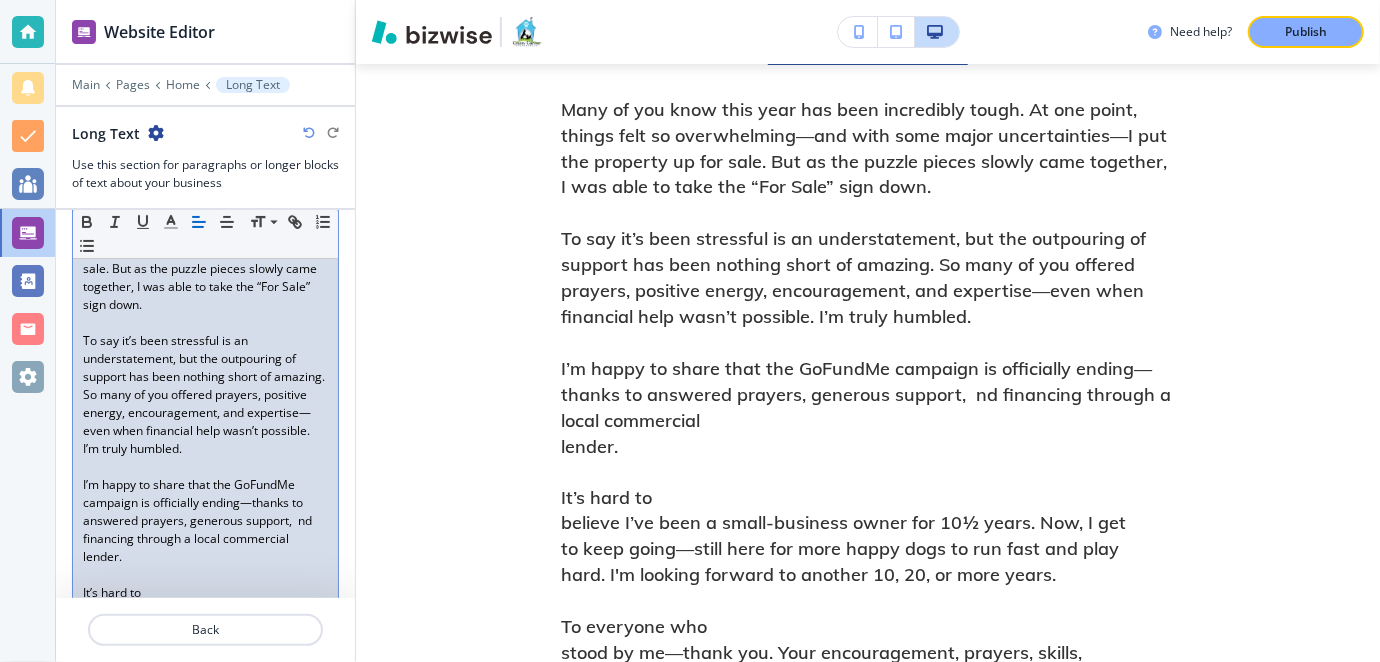 click on "Many of you know this year has been incredibly tough. At one point, things felt so overwhelming—and with some major uncertainties—I put the property up for sale. But as the puzzle pieces slowly came together, I was able to take the “For Sale” sign down. To say it’s been stressful is an understatement, but the outpouring of support has been nothing short of amazing. So many of you offered prayers, positive energy, encouragement, and expertise—even when financial help wasn’t possible. I’m truly humbled. I’m happy to share that the GoFundMe campaign is officially ending—thanks to answered prayers, generous support, and financing through a local commercial lender. It’s hard to believe I’ve been a small-business owner for 10½ years. Now, I get to keep going—still here for more happy dogs to run fast and play hard. I'm looking forward to another 10, 20, or more years. To everyone who stood by me—thank you. Your encouragement, prayers, skills," at bounding box center (205, 503) 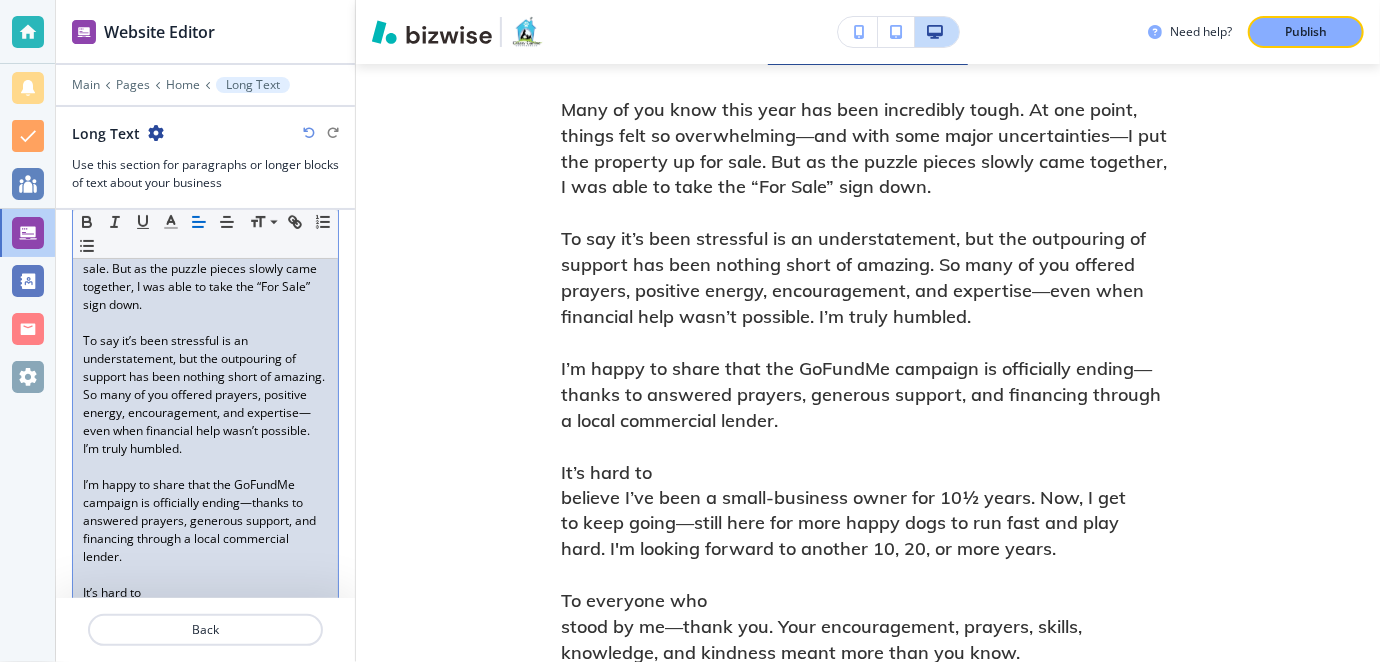 click on "It’s hard to" at bounding box center [205, 593] 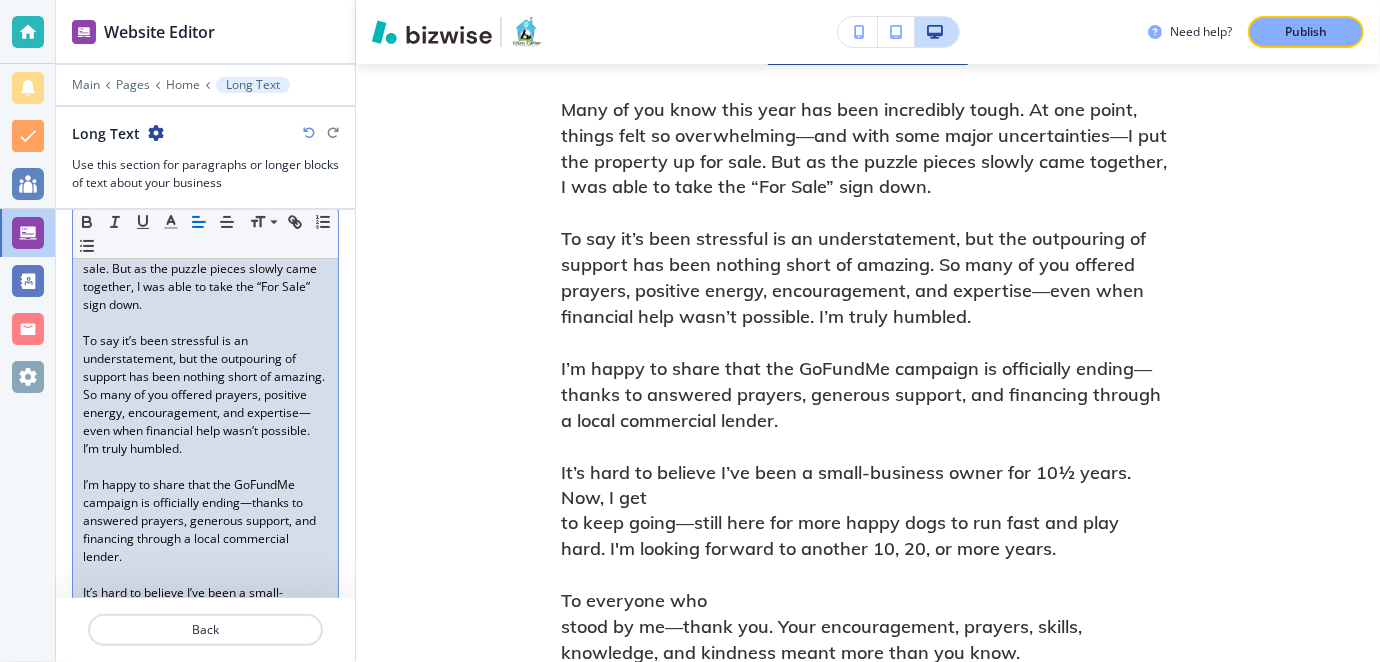 click on "It’s hard to believe I’ve been a small-business owner for 10½ years. Now, I get" at bounding box center (205, 602) 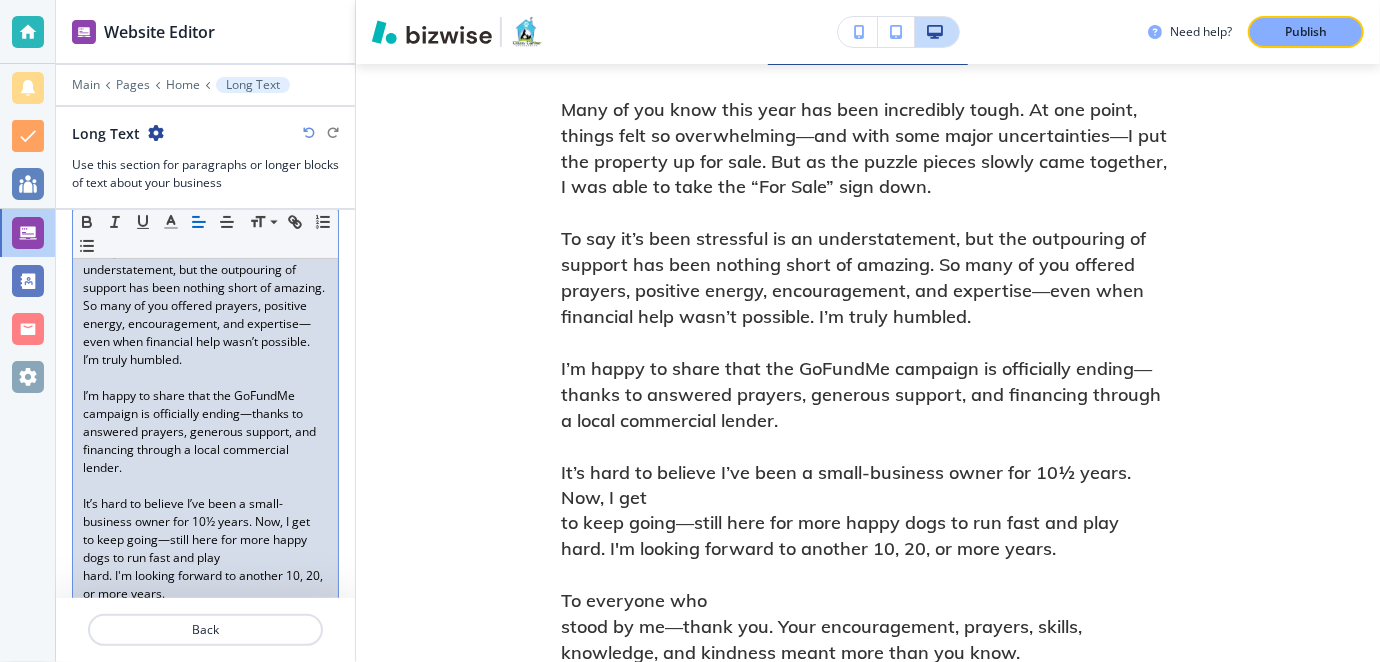scroll, scrollTop: 362, scrollLeft: 0, axis: vertical 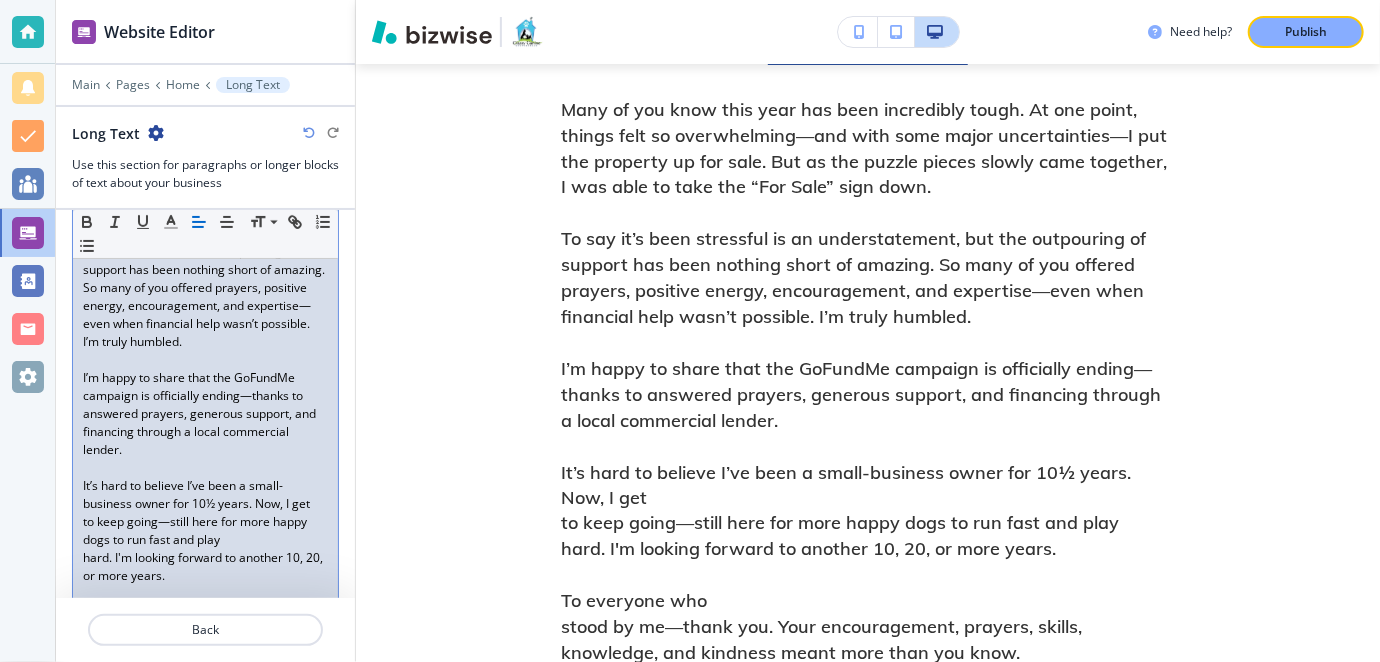 click on "Many of you know this year has been incredibly tough. At one point, things felt so overwhelming—and with some major uncertainties—I put the property up for sale. But as the puzzle pieces slowly came together, I was able to take the “For Sale” sign down. To say it’s been stressful is an understatement, but the outpouring of support has been nothing short of amazing. So many of you offered prayers, positive energy, encouragement, and expertise—even when financial help wasn’t possible. I’m truly humbled. I’m happy to share that the GoFundMe campaign is officially ending—thanks to answered prayers, generous support, and financing through a local commercial lender. It’s hard to believe I’ve been a small-business owner for 10½ years. Now, I get to keep going—still here for more happy dogs to run fast and play hard. I'm looking forward to another 10, 20, or more years. To everyone who stood by me—thank you. Your encouragement, prayers, skills," at bounding box center (205, 387) 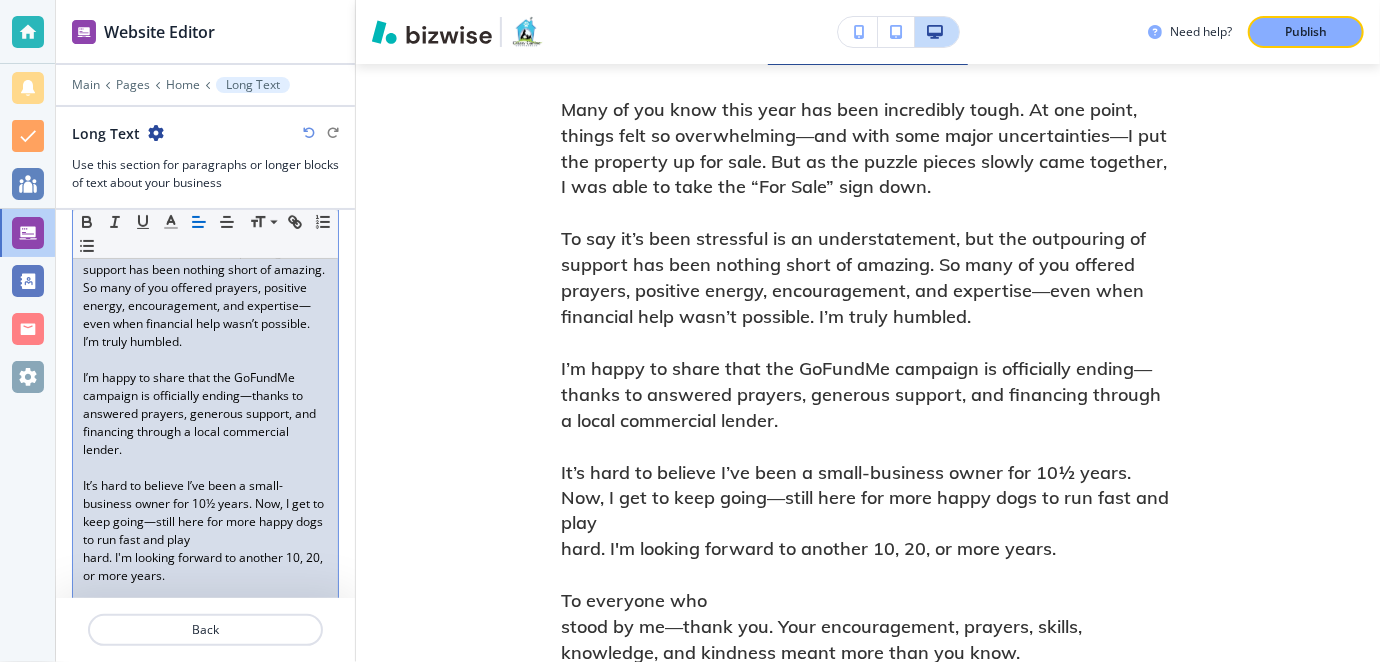 click on "It’s hard to believe I’ve been a small-business owner for 10½ years. Now, I get to keep going—still here for more happy dogs to run fast and play" at bounding box center (205, 513) 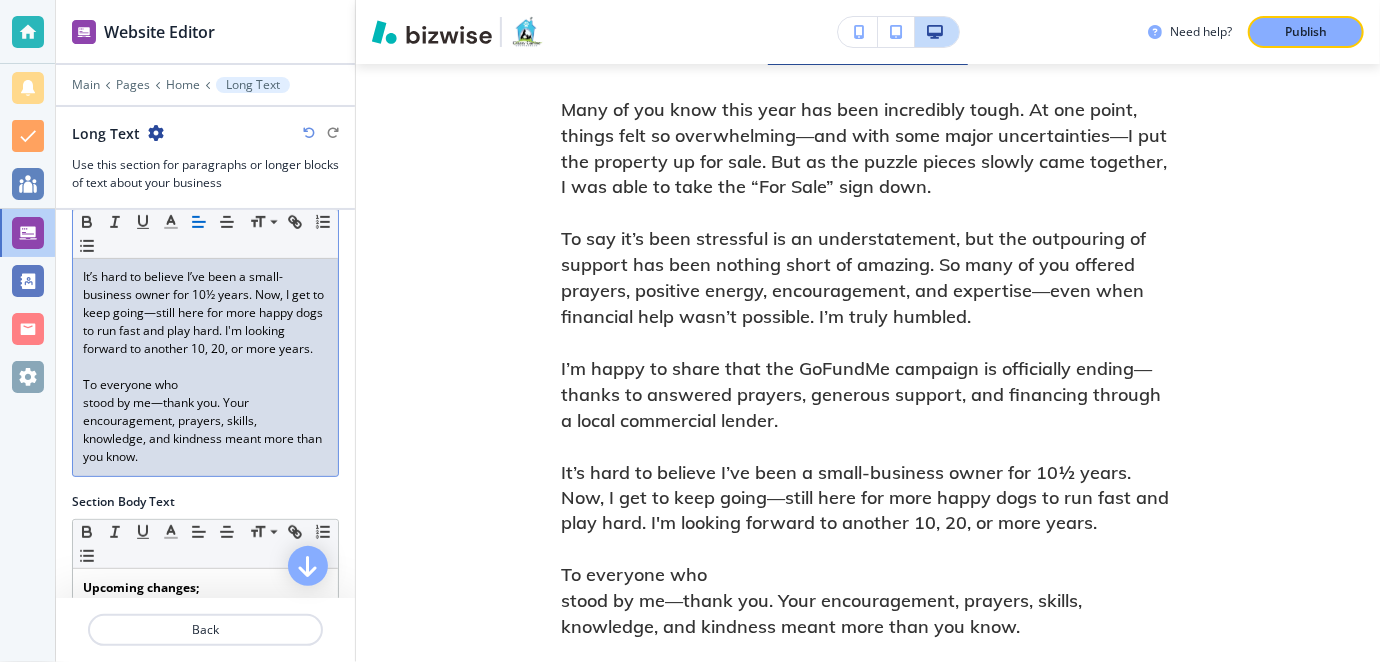 scroll, scrollTop: 579, scrollLeft: 0, axis: vertical 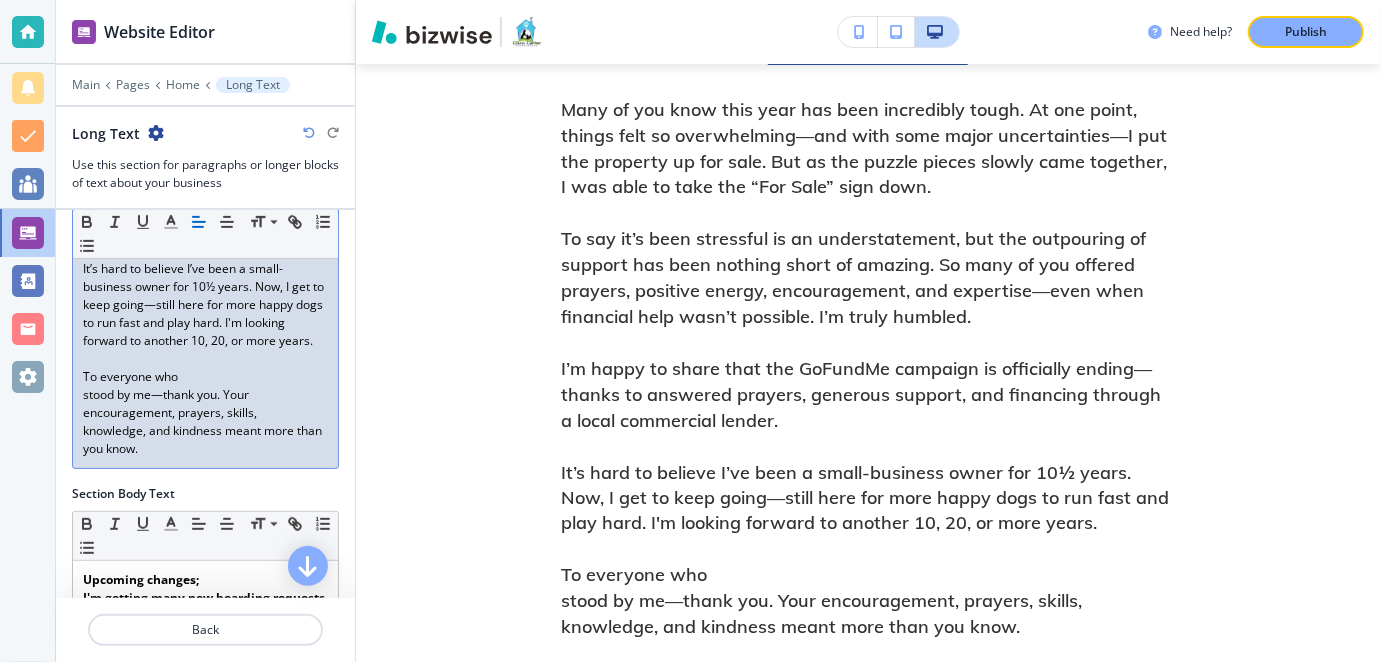 click on "To everyone who" at bounding box center (205, 377) 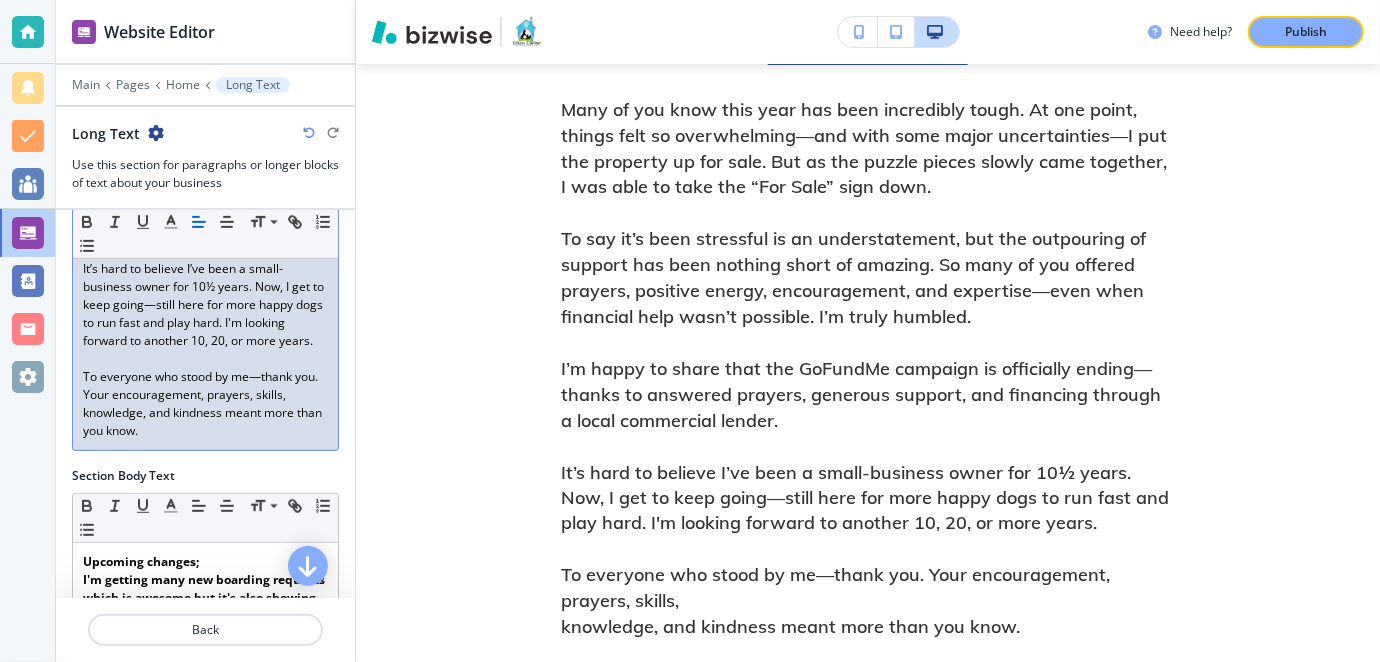 click on "Many of you know this year has been incredibly tough. At one point, things felt so overwhelming—and with some major uncertainties—I put the property up for sale. But as the puzzle pieces slowly came together, I was able to take the “For Sale” sign down. To say it’s been stressful is an understatement, but the outpouring of support has been nothing short of amazing. So many of you offered prayers, positive energy, encouragement, and expertise—even when financial help wasn’t possible. I’m truly humbled. I’m happy to share that the GoFundMe campaign is officially ending—thanks to answered prayers, generous support, and financing through a local commercial lender. It’s hard to believe I’ve been a small-business owner for 10½ years. Now, I get to keep going—still here for more happy dogs to run fast and play hard. I'm looking forward to another 10, 20, or more years. To everyone who stood by me—thank you. Your encouragement, prayers, skills," at bounding box center (205, 152) 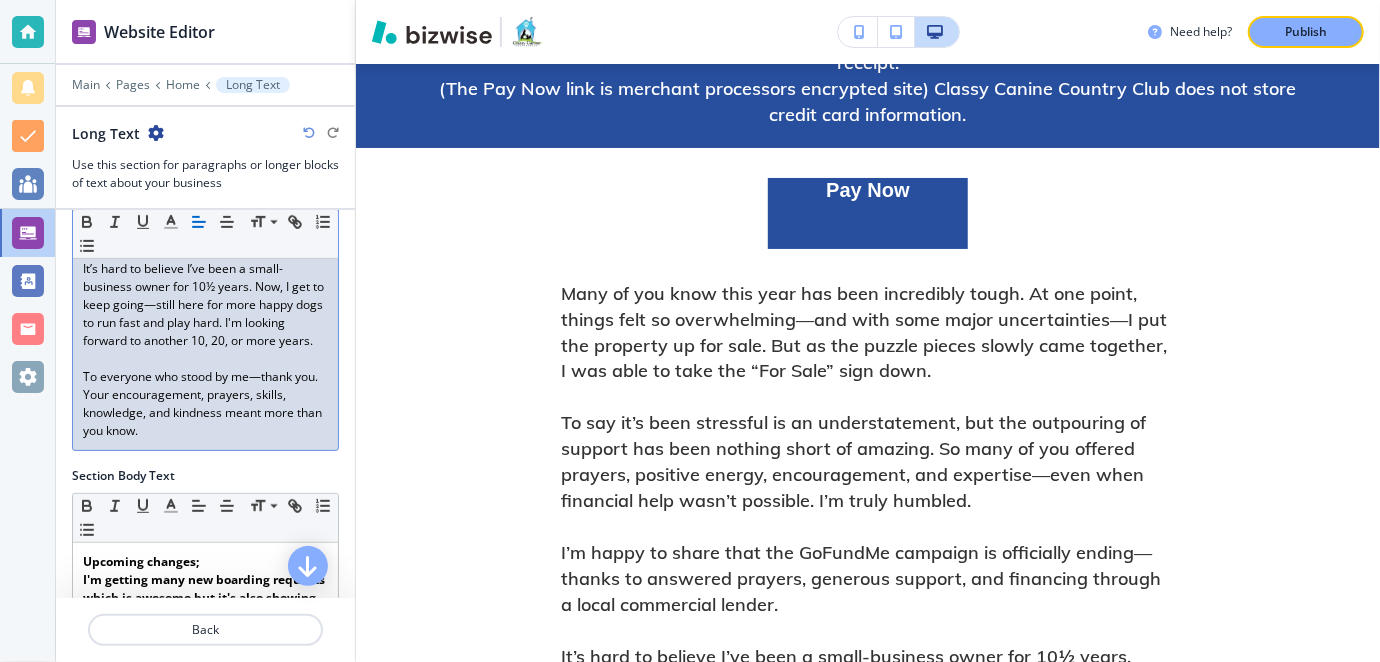 scroll, scrollTop: 1261, scrollLeft: 0, axis: vertical 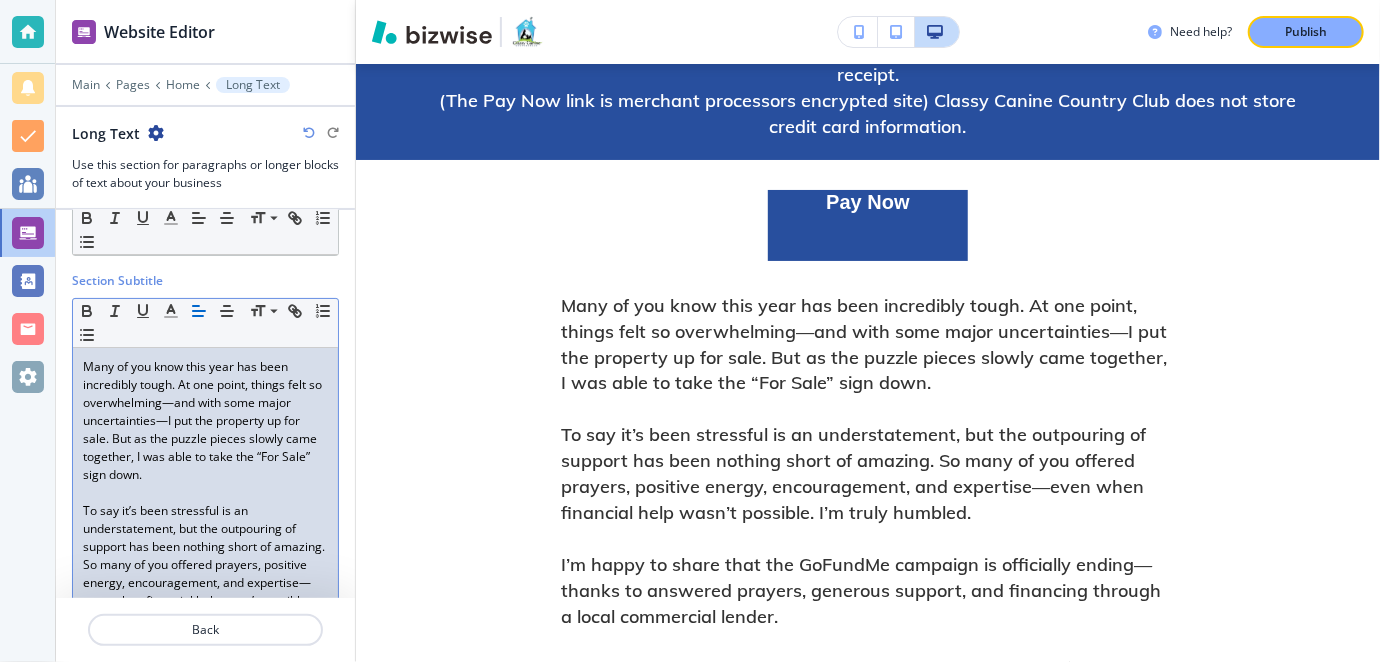 click on "Many of you know this year has been incredibly tough. At one point, things felt so overwhelming—and with some major uncertainties—I put the property up for sale. But as the puzzle pieces slowly came together, I was able to take the “For Sale” sign down." at bounding box center (205, 421) 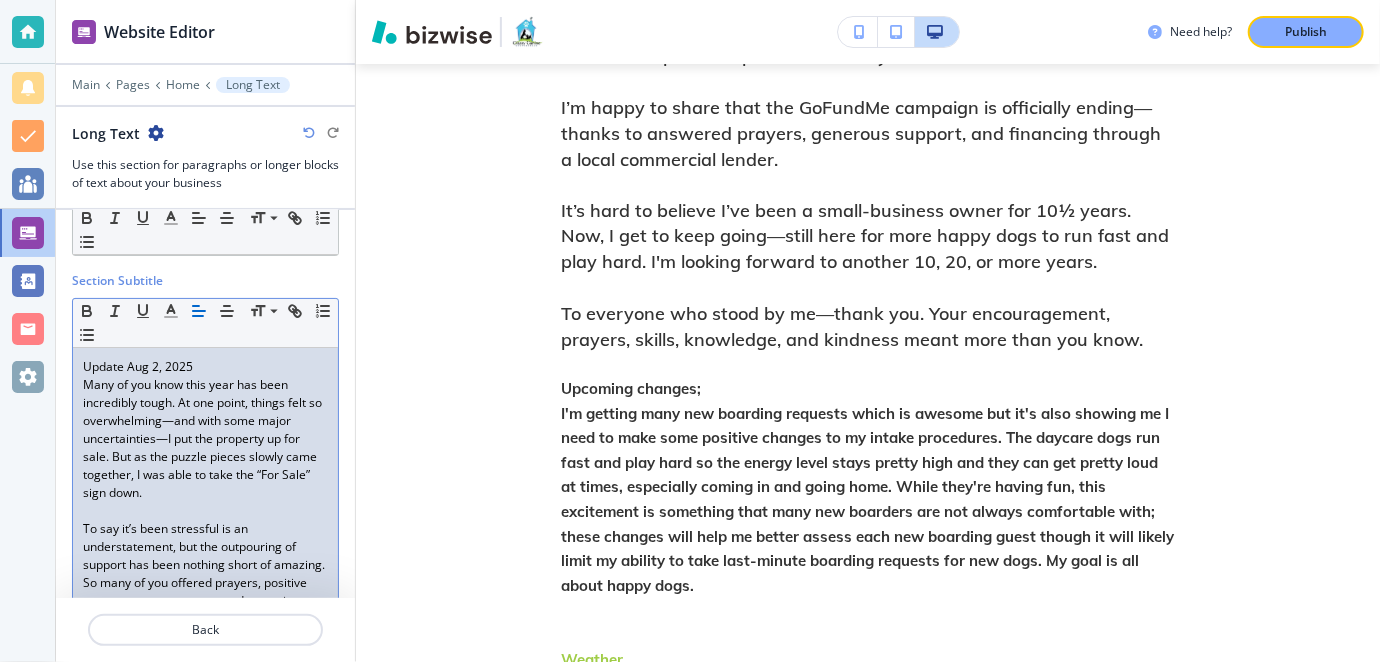 scroll, scrollTop: 1778, scrollLeft: 0, axis: vertical 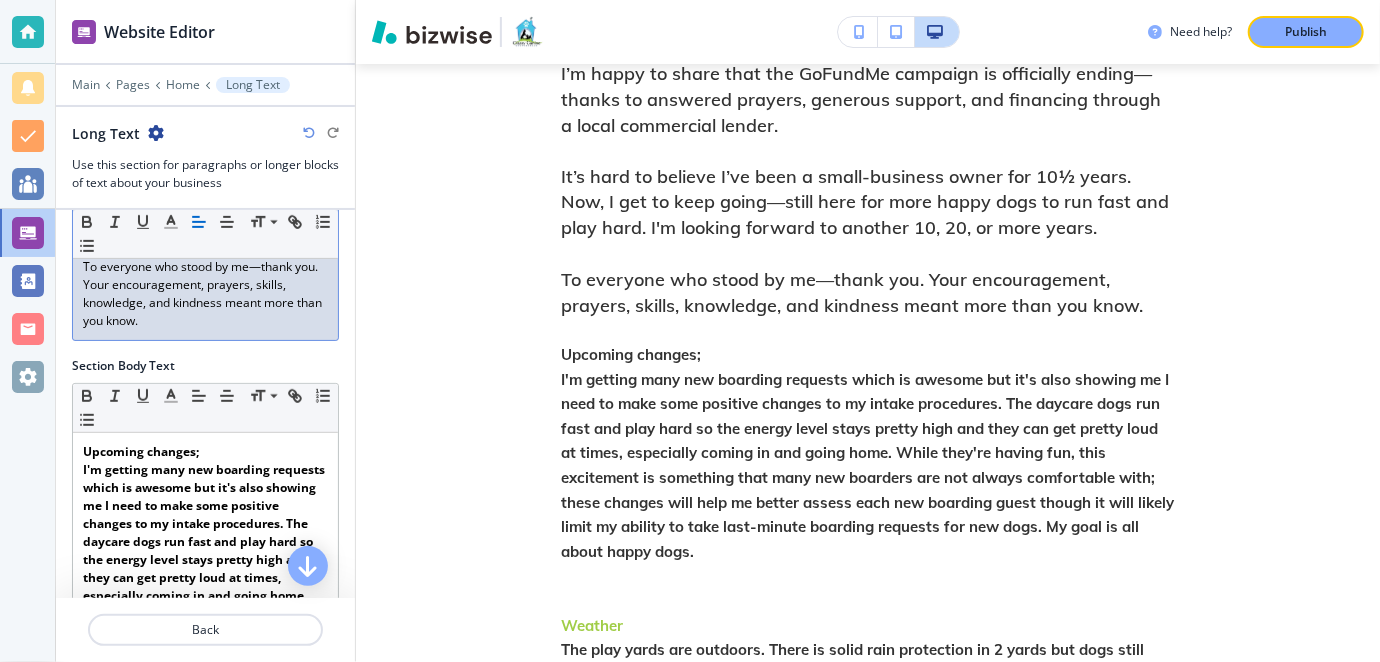 click on "To everyone who stood by me—thank you. Your encouragement, prayers, skills, knowledge, and kindness meant more than you know." at bounding box center (205, 294) 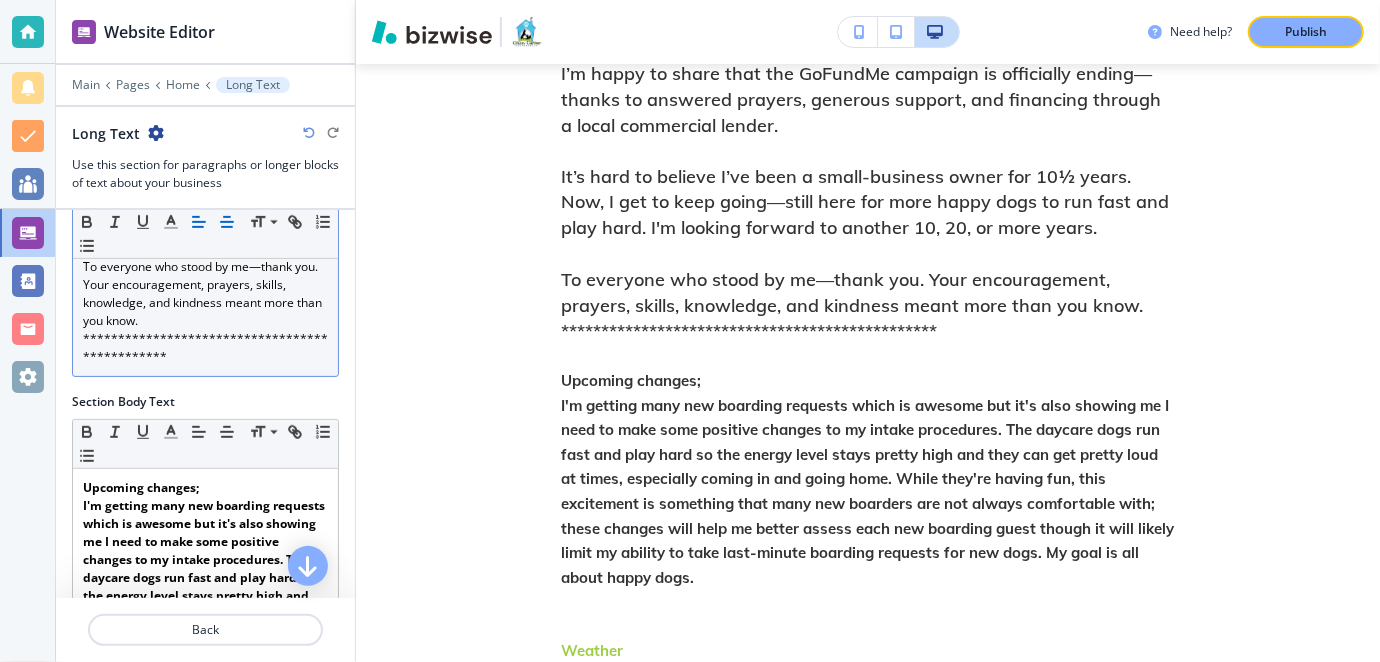 click 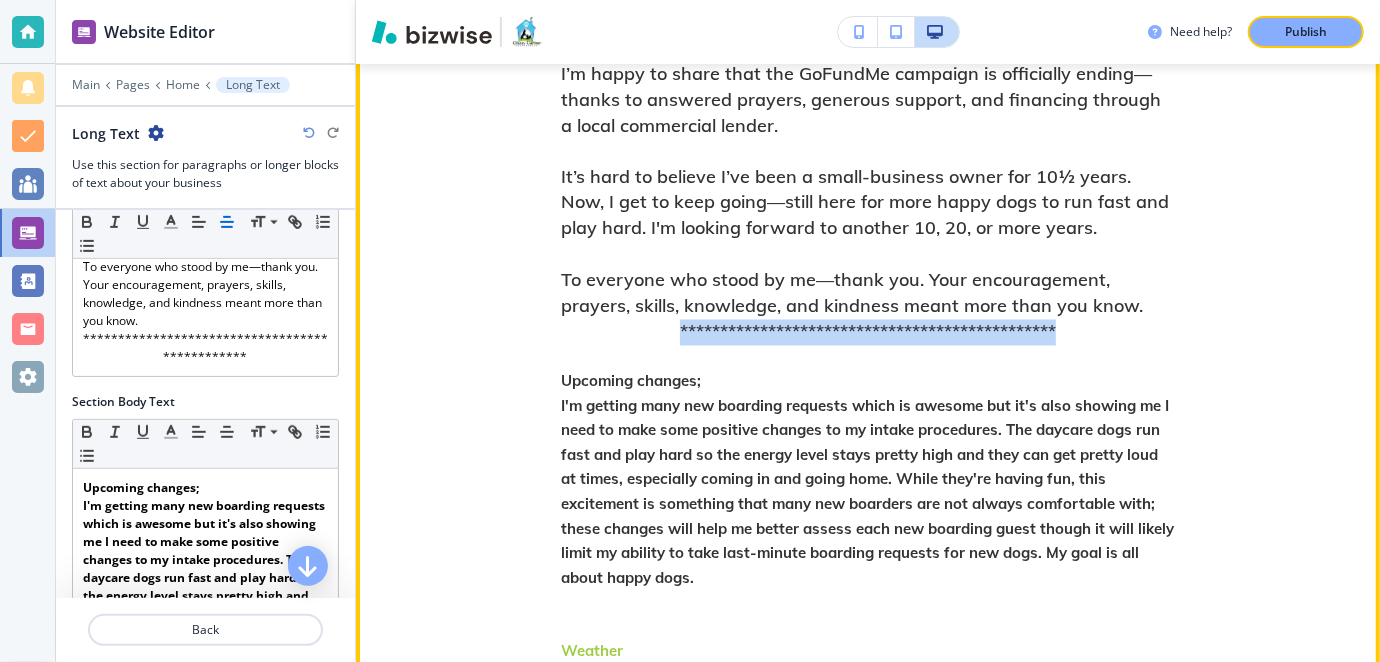 drag, startPoint x: 669, startPoint y: 325, endPoint x: 1067, endPoint y: 324, distance: 398.00125 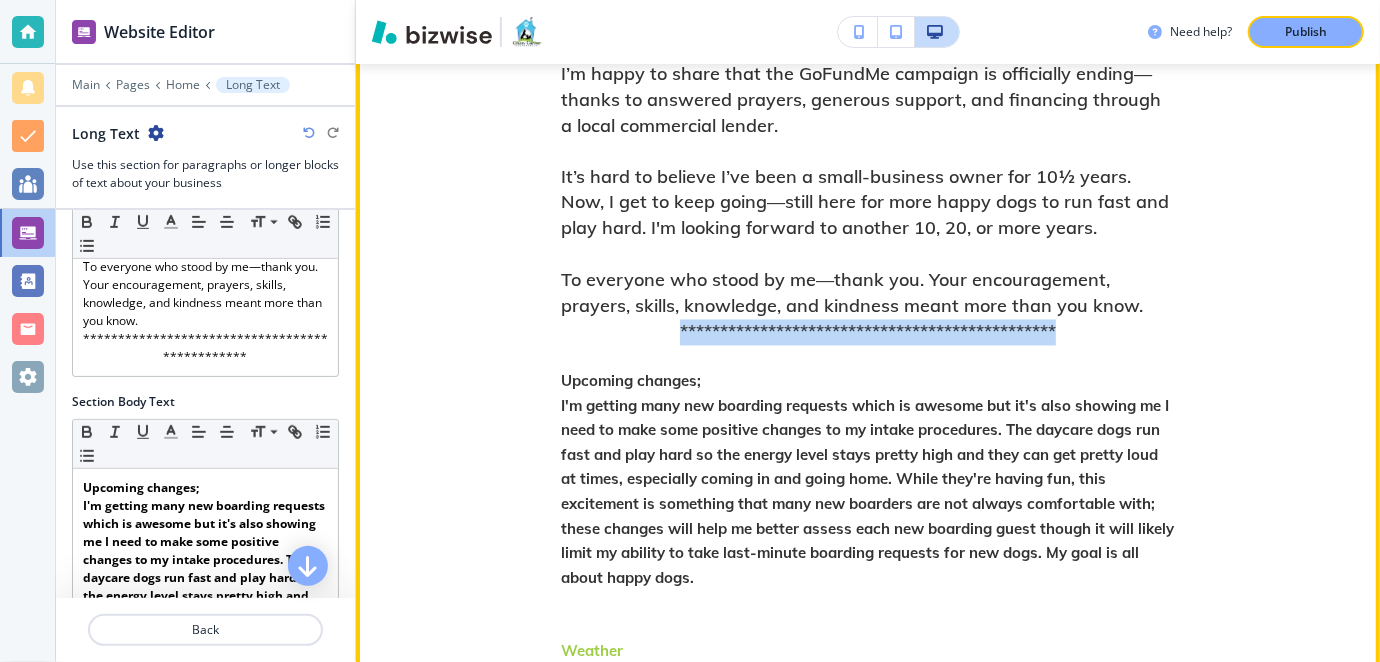 copy on "**********" 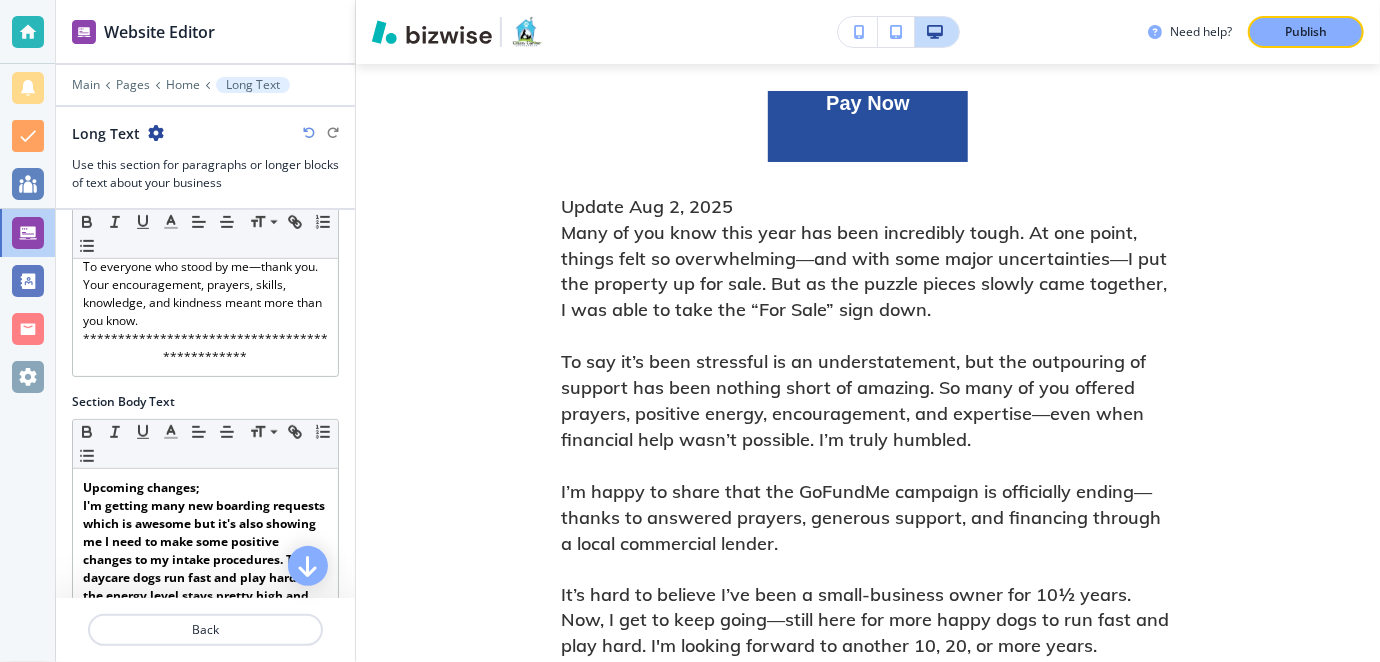 scroll, scrollTop: 1289, scrollLeft: 0, axis: vertical 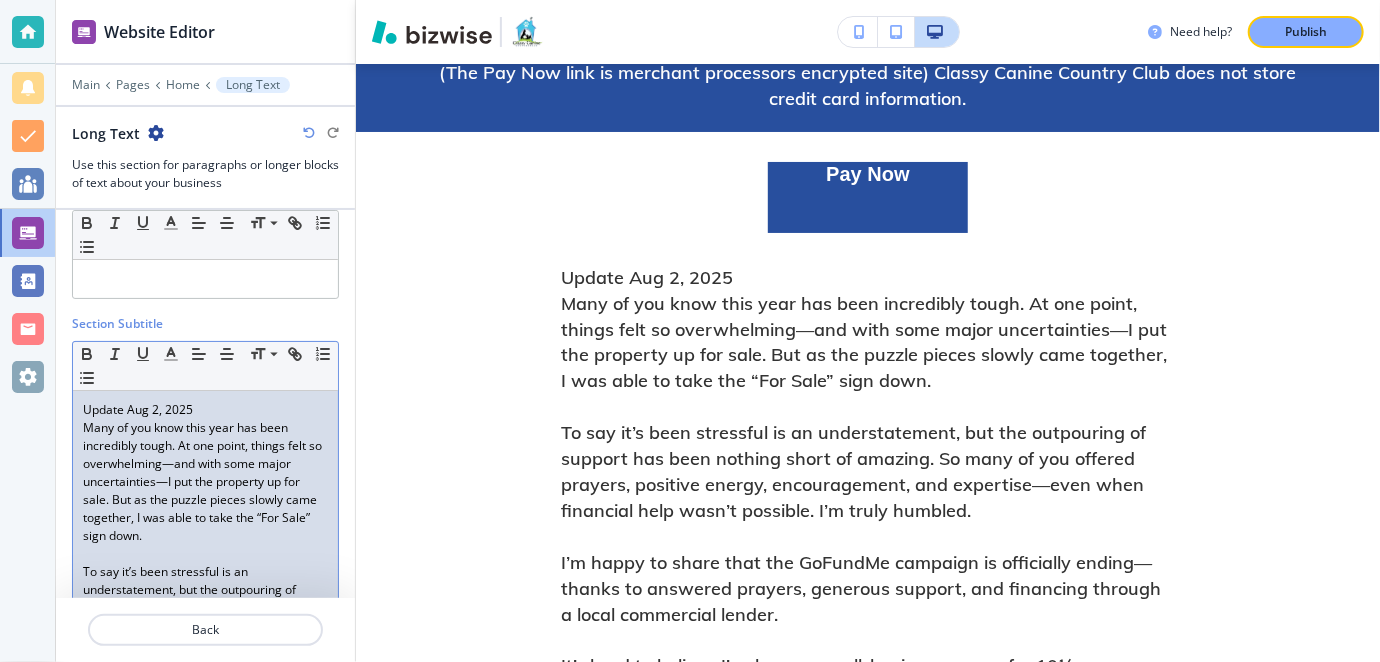 click on "Update Aug 2, 2025" at bounding box center (205, 410) 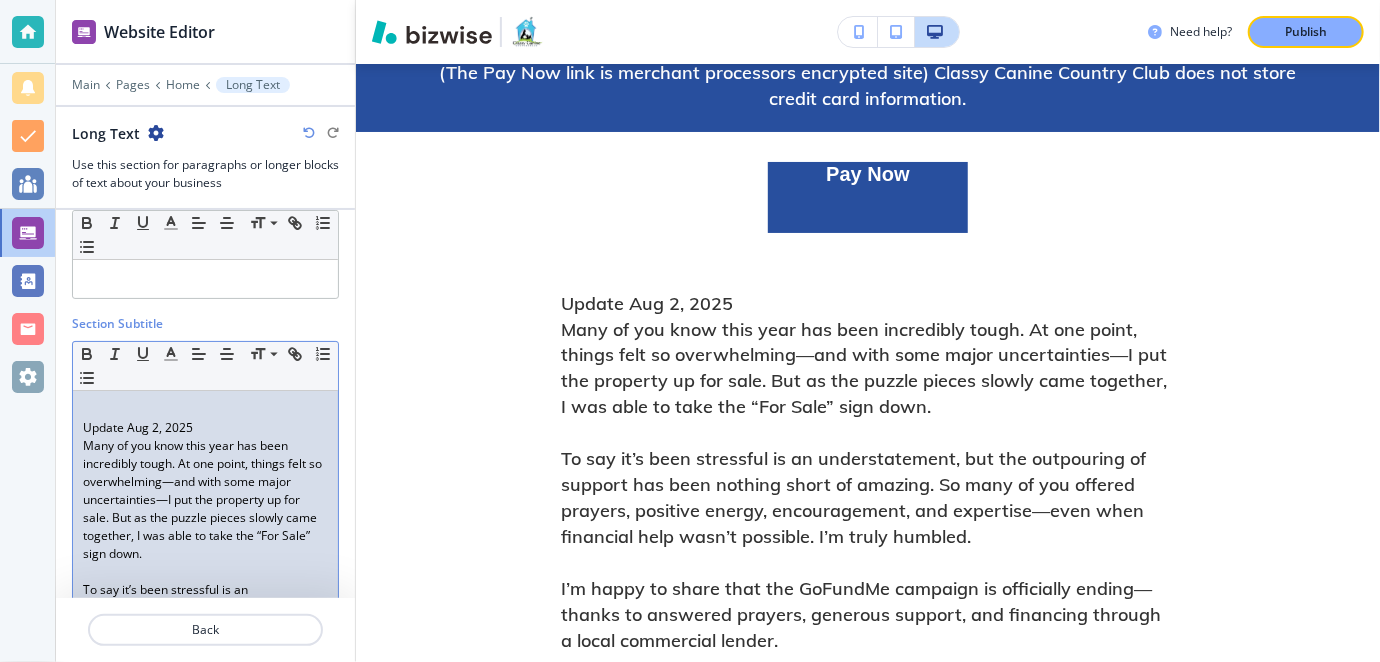 scroll, scrollTop: 45, scrollLeft: 0, axis: vertical 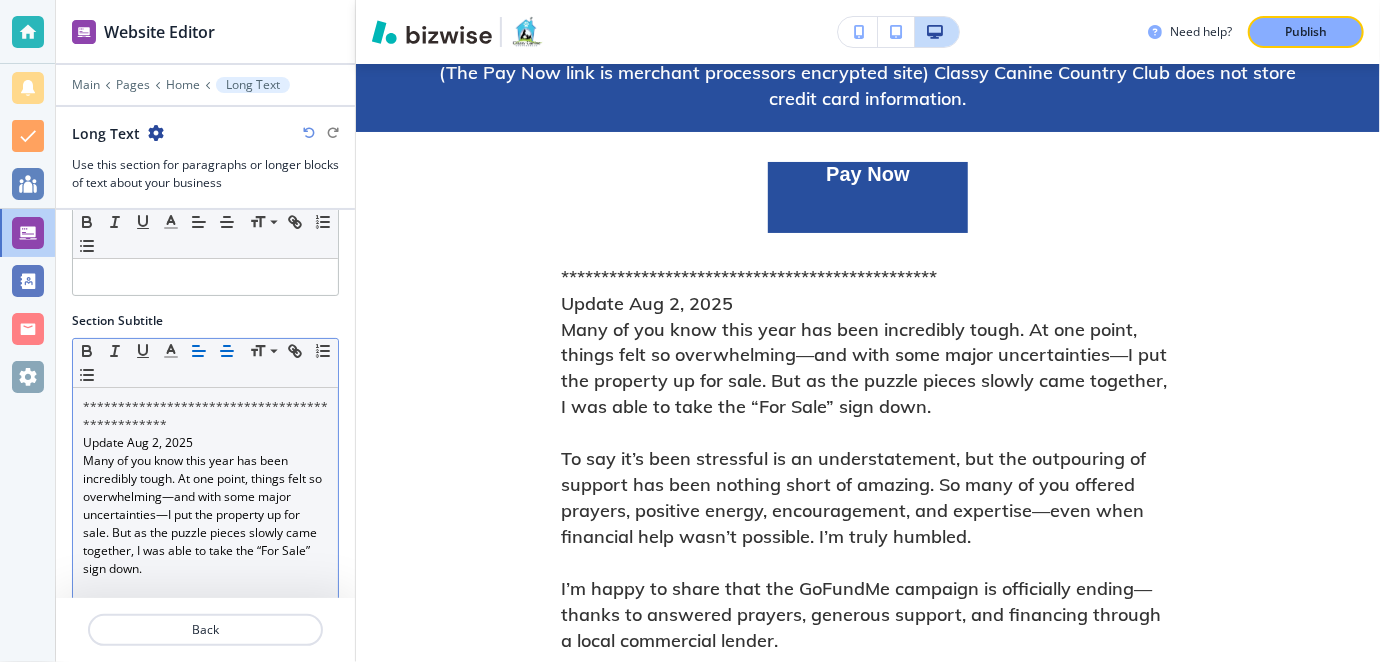 click 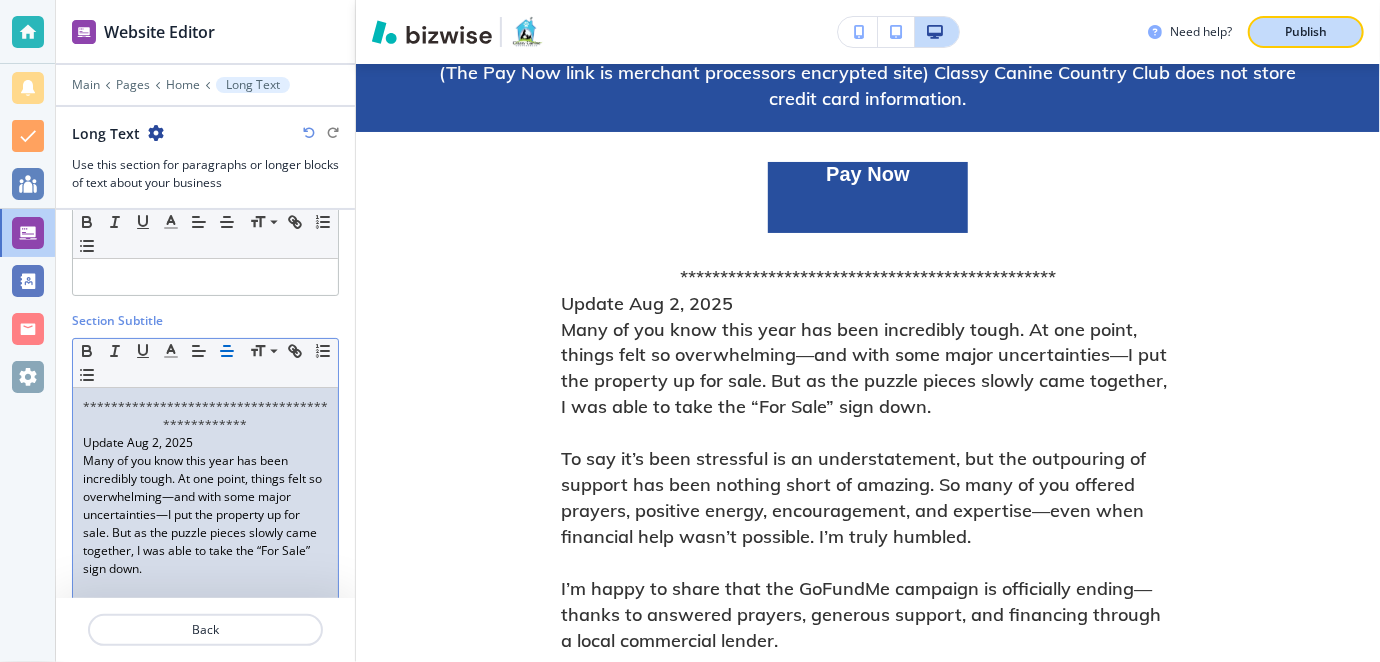 click on "Publish" at bounding box center (1306, 32) 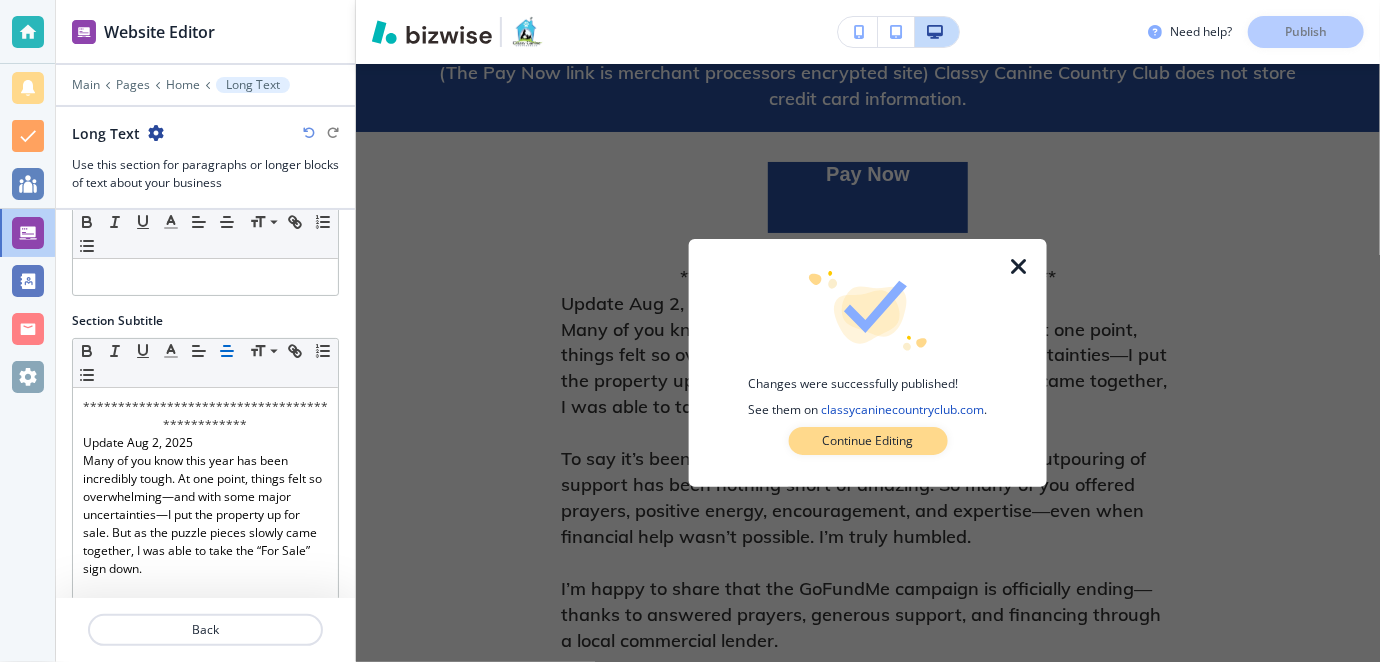 click on "Continue Editing" at bounding box center (867, 441) 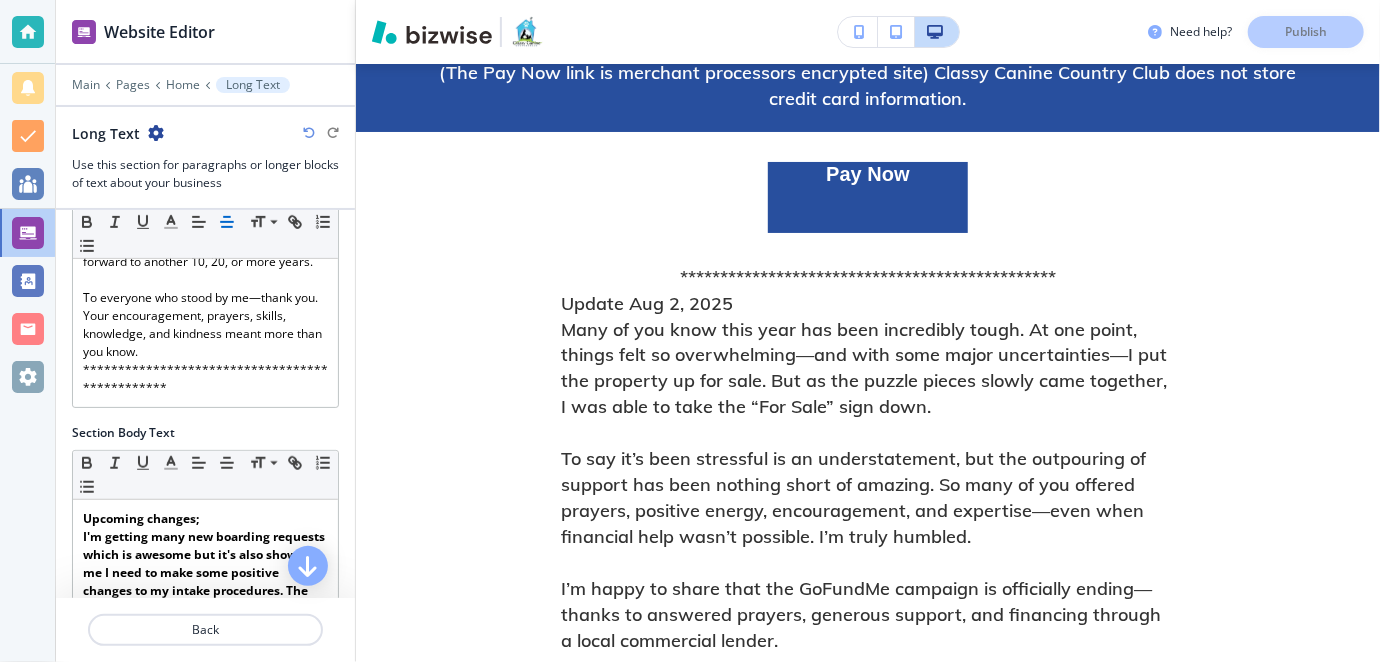 scroll, scrollTop: 720, scrollLeft: 0, axis: vertical 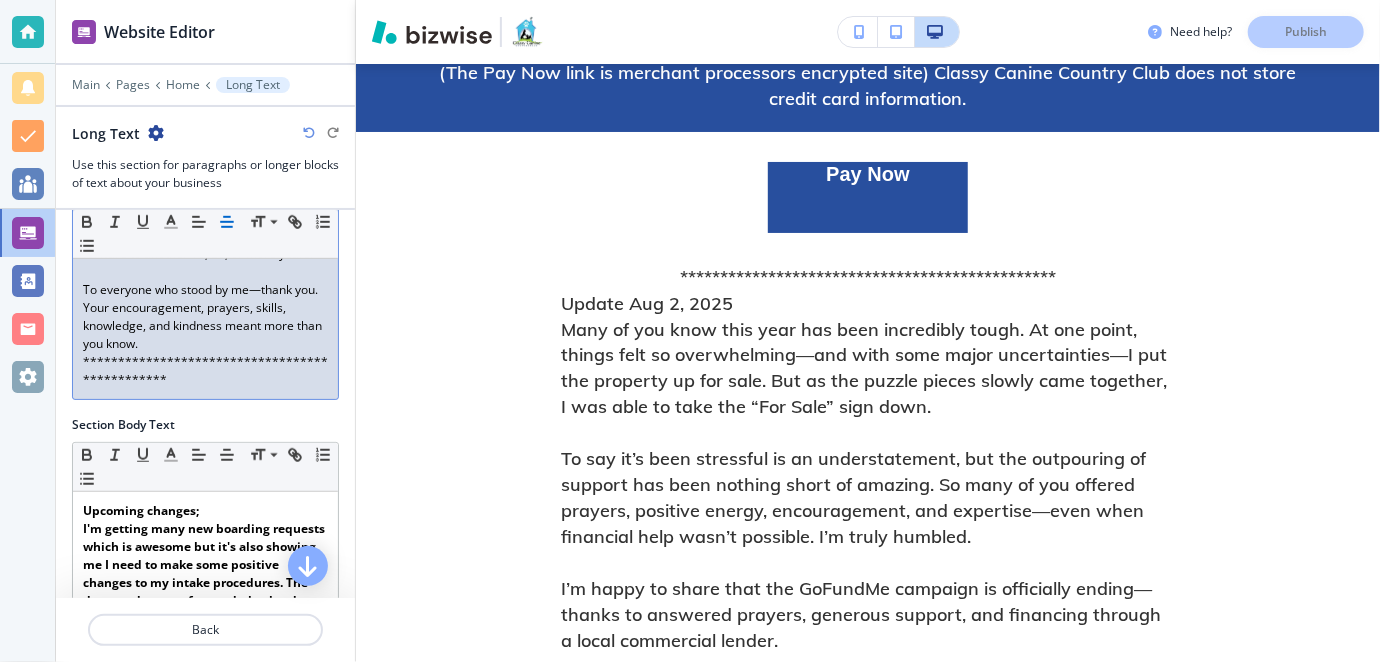 click on "**********" at bounding box center [205, 371] 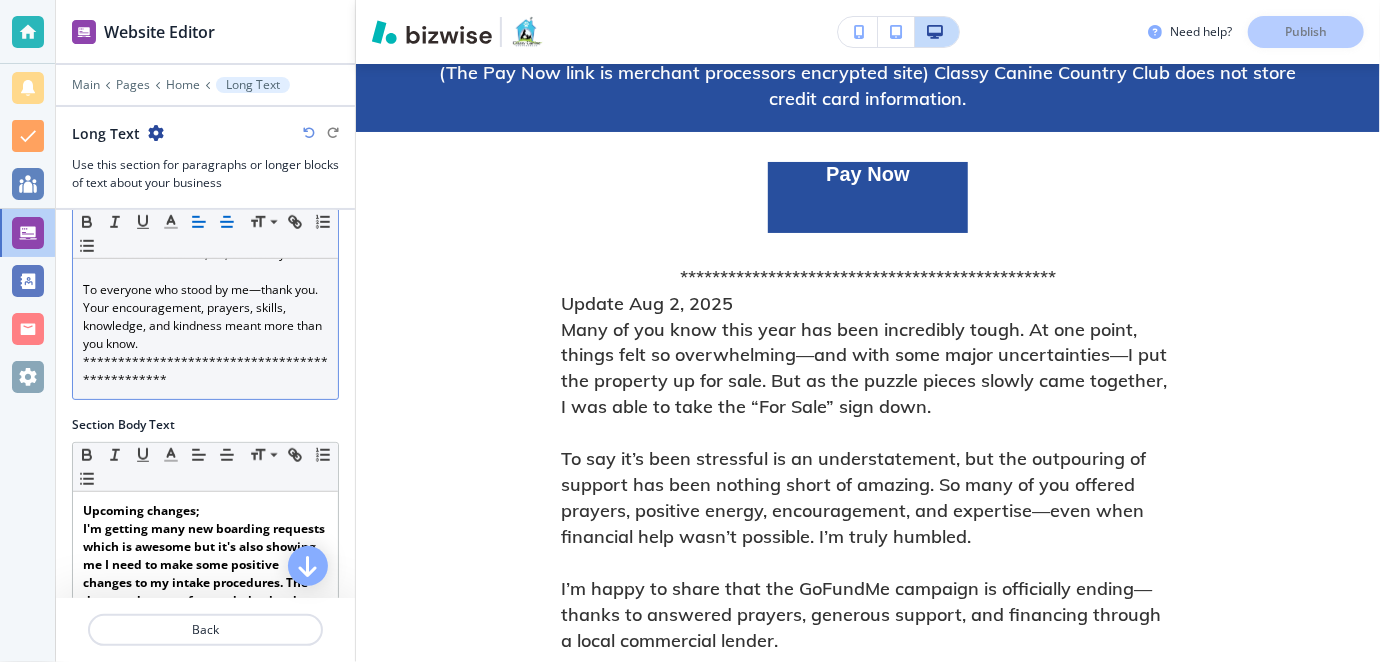 click 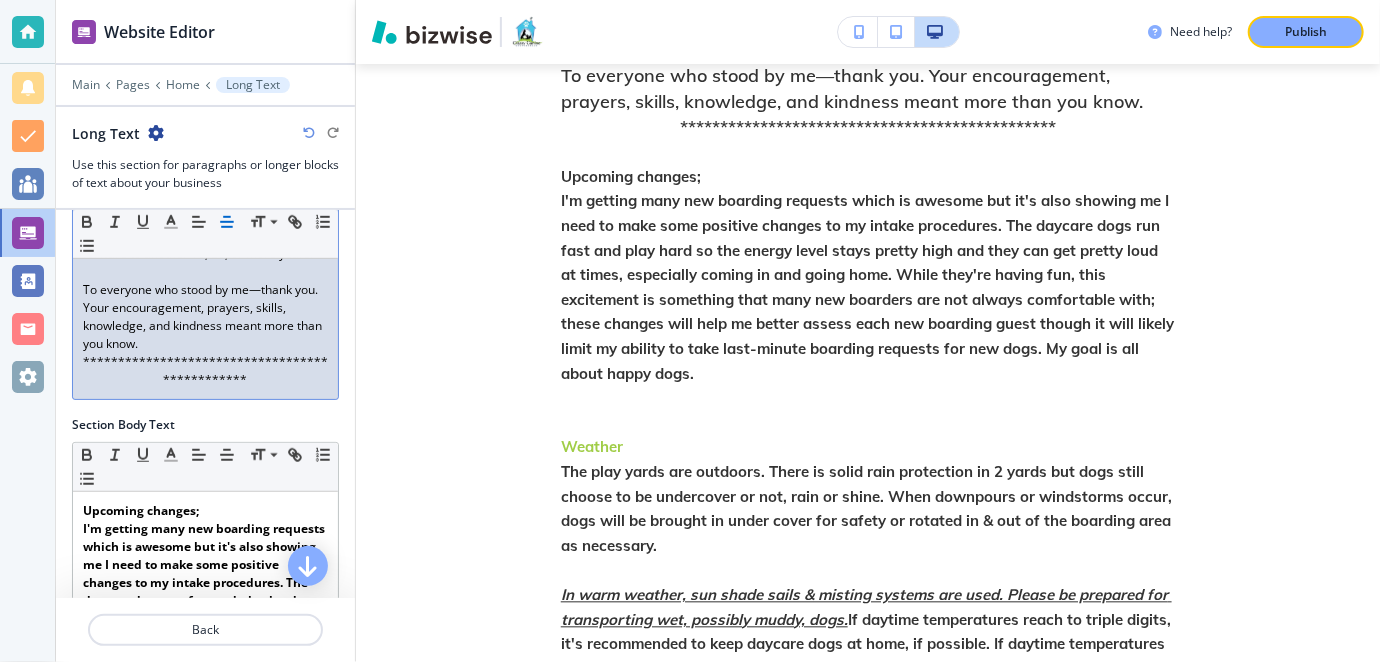 scroll, scrollTop: 1950, scrollLeft: 0, axis: vertical 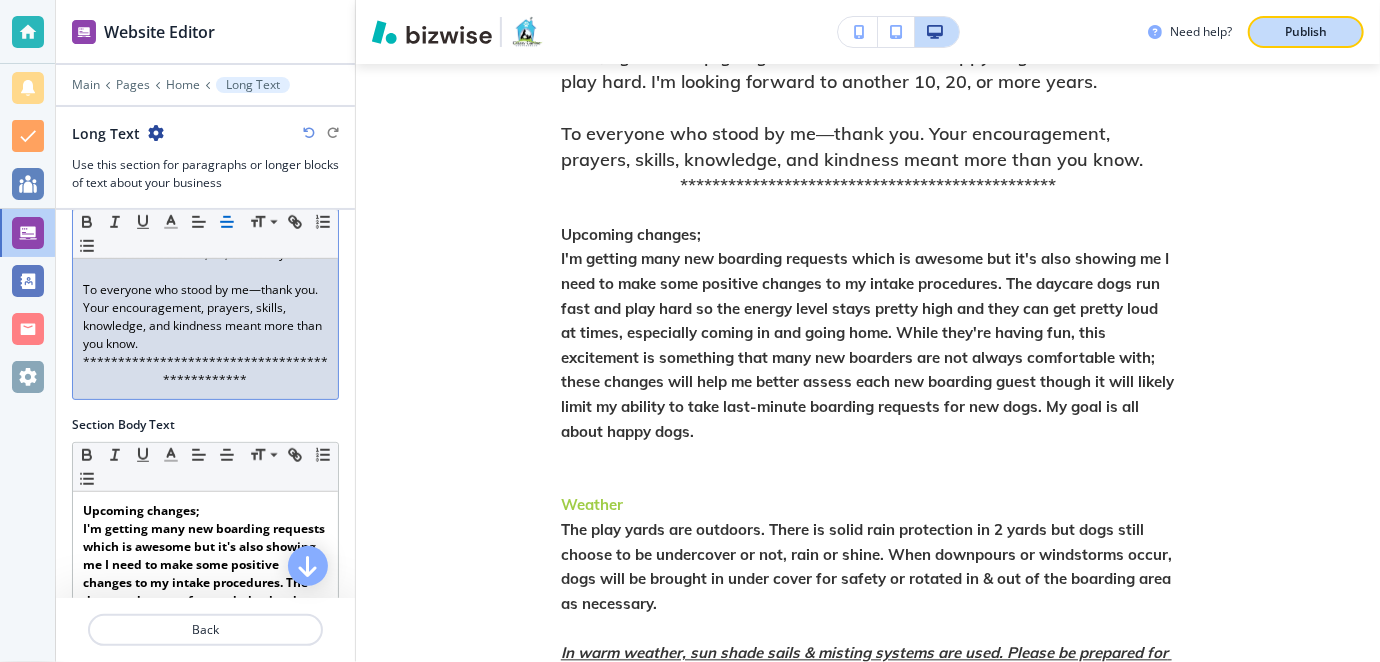 click on "Publish" at bounding box center [1306, 32] 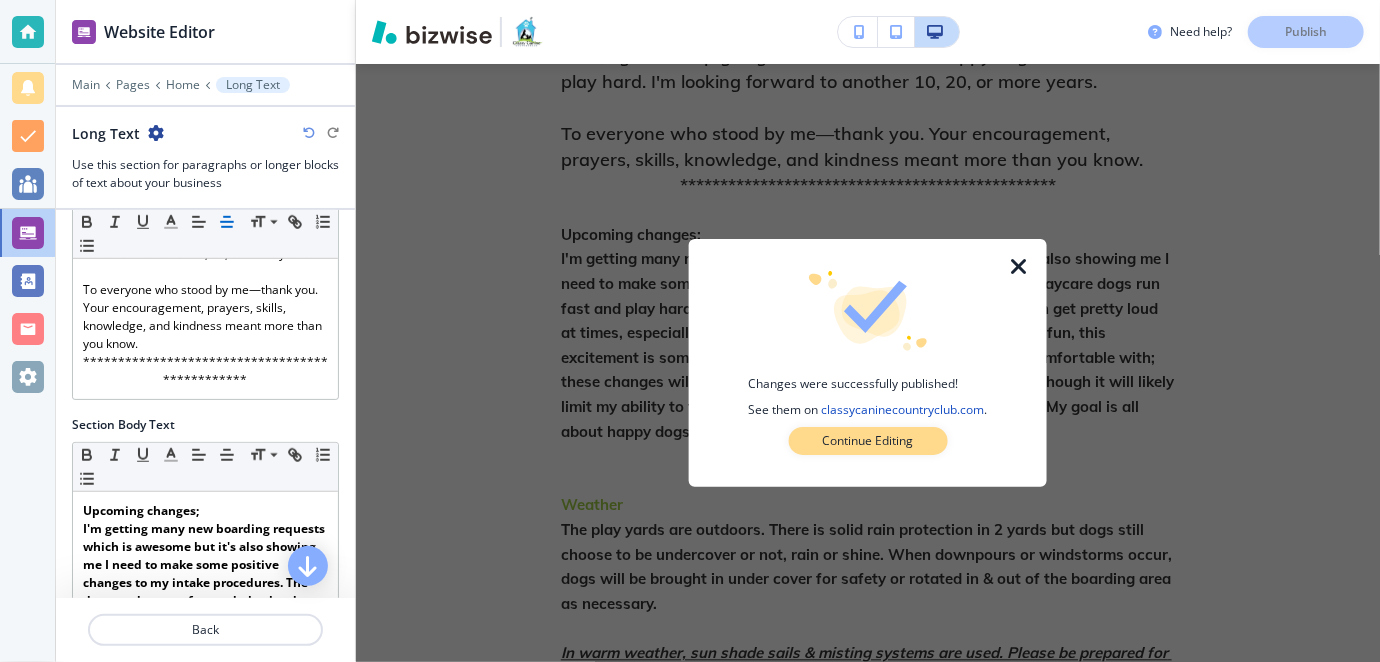 click on "Continue Editing" at bounding box center (867, 441) 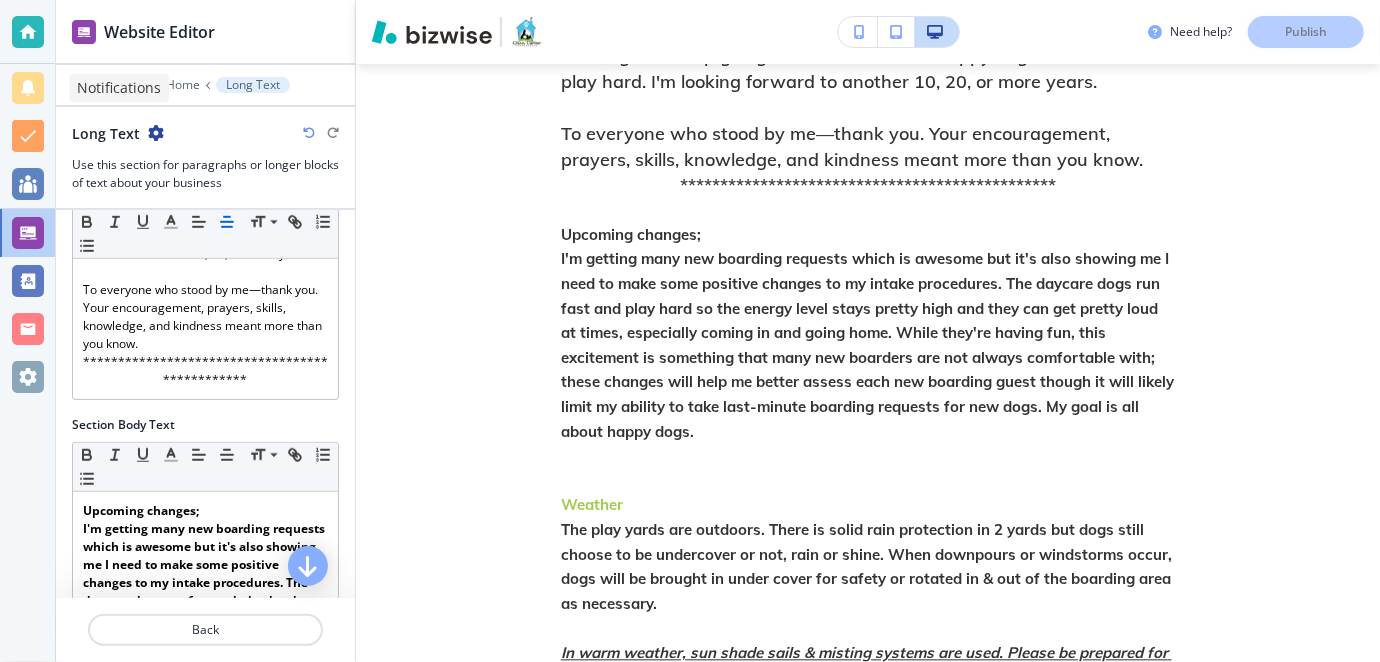 click at bounding box center [28, 88] 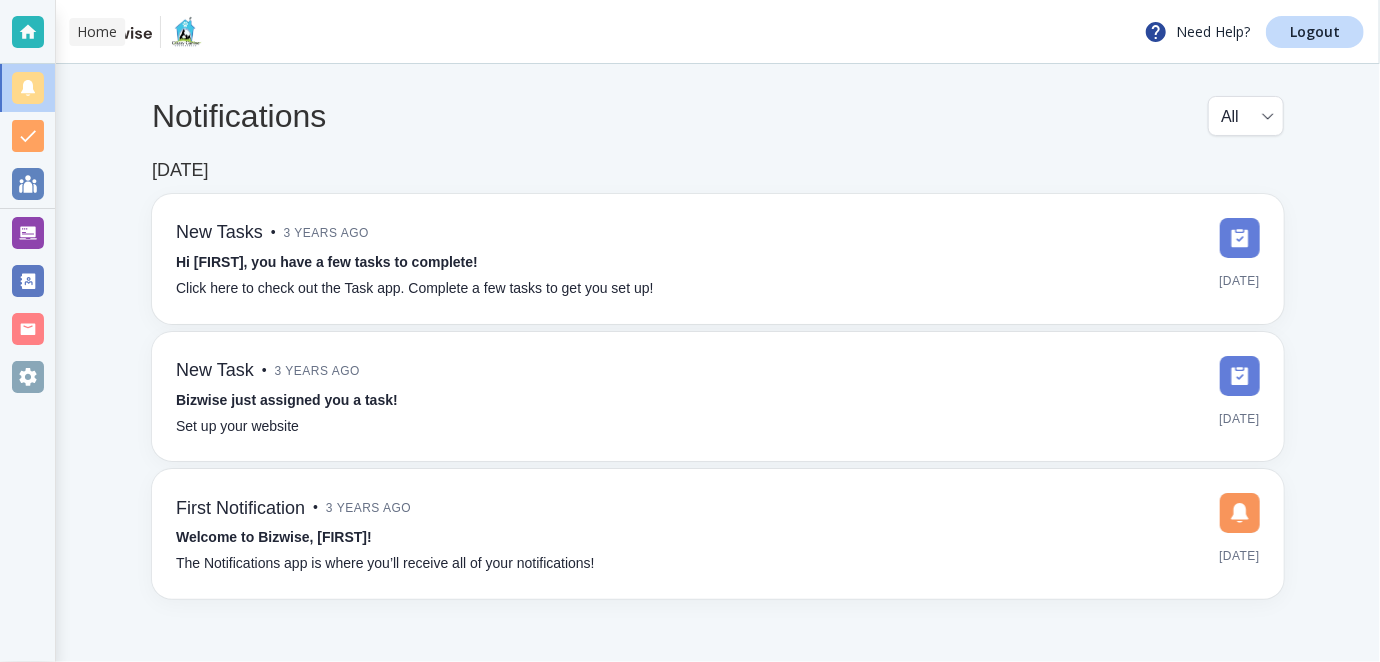 click at bounding box center [28, 32] 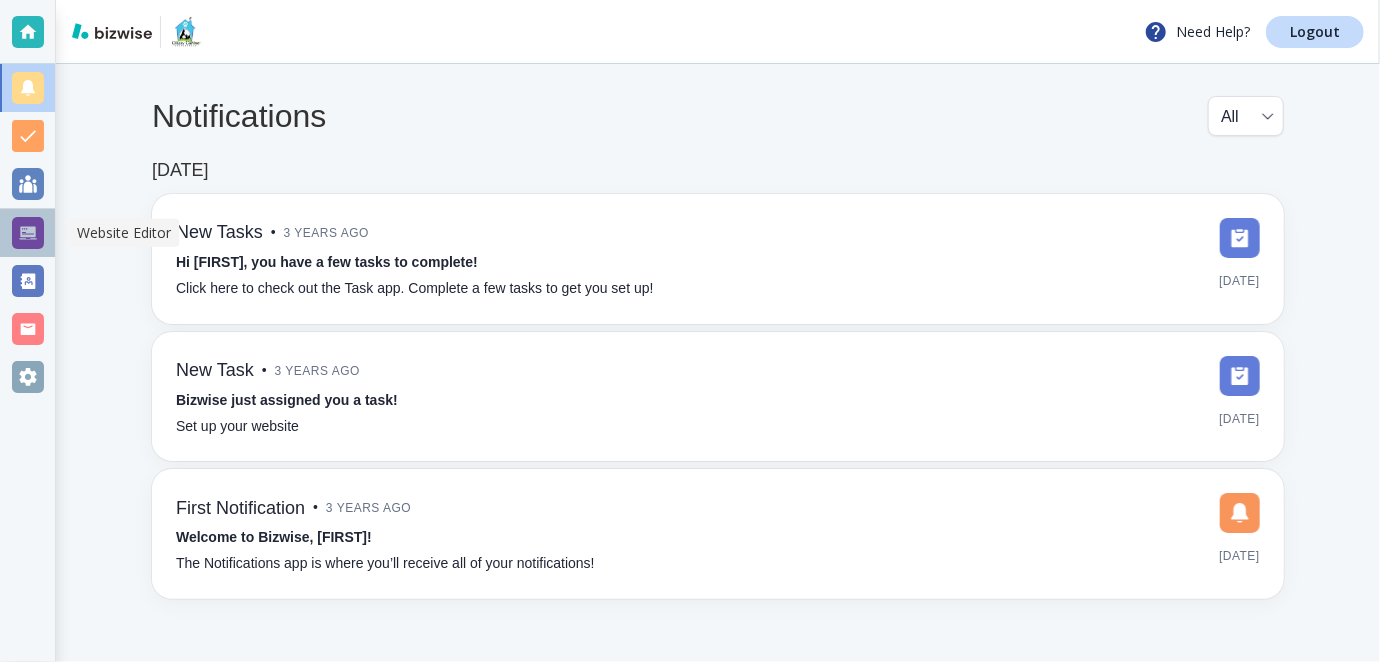 click at bounding box center [28, 233] 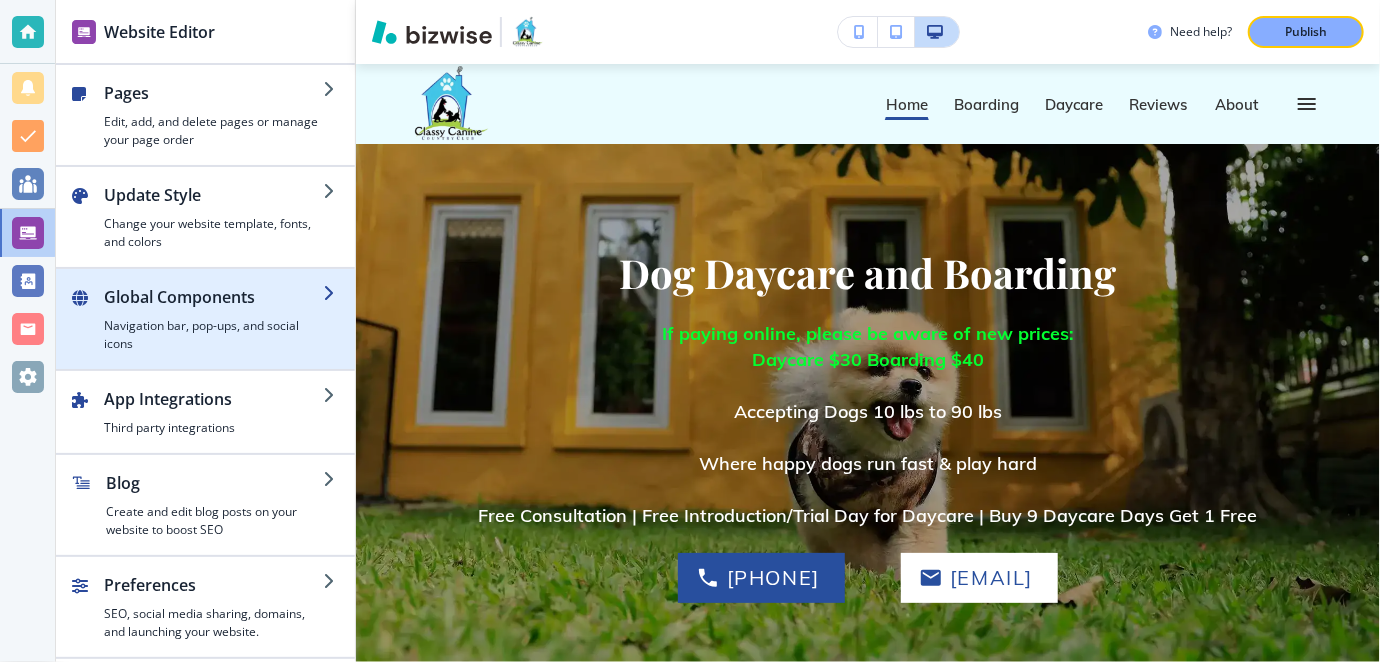 click at bounding box center [331, 293] 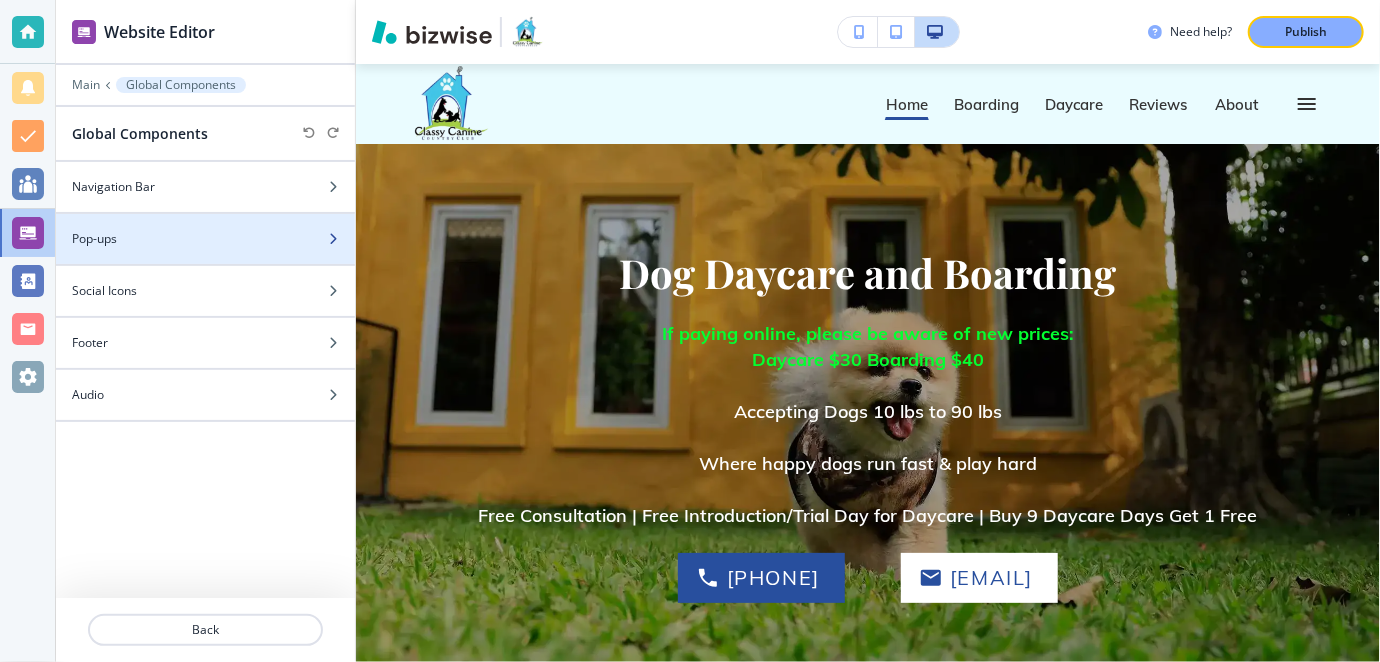 click at bounding box center (333, 239) 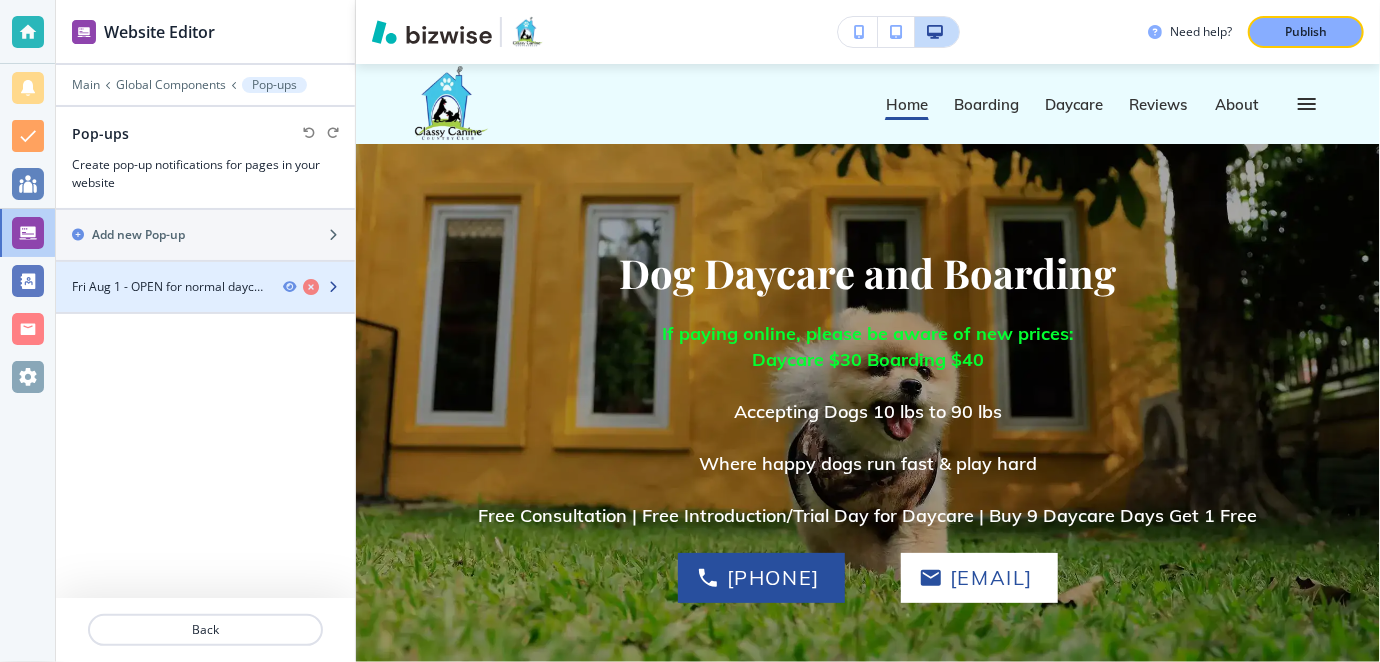 click at bounding box center (333, 287) 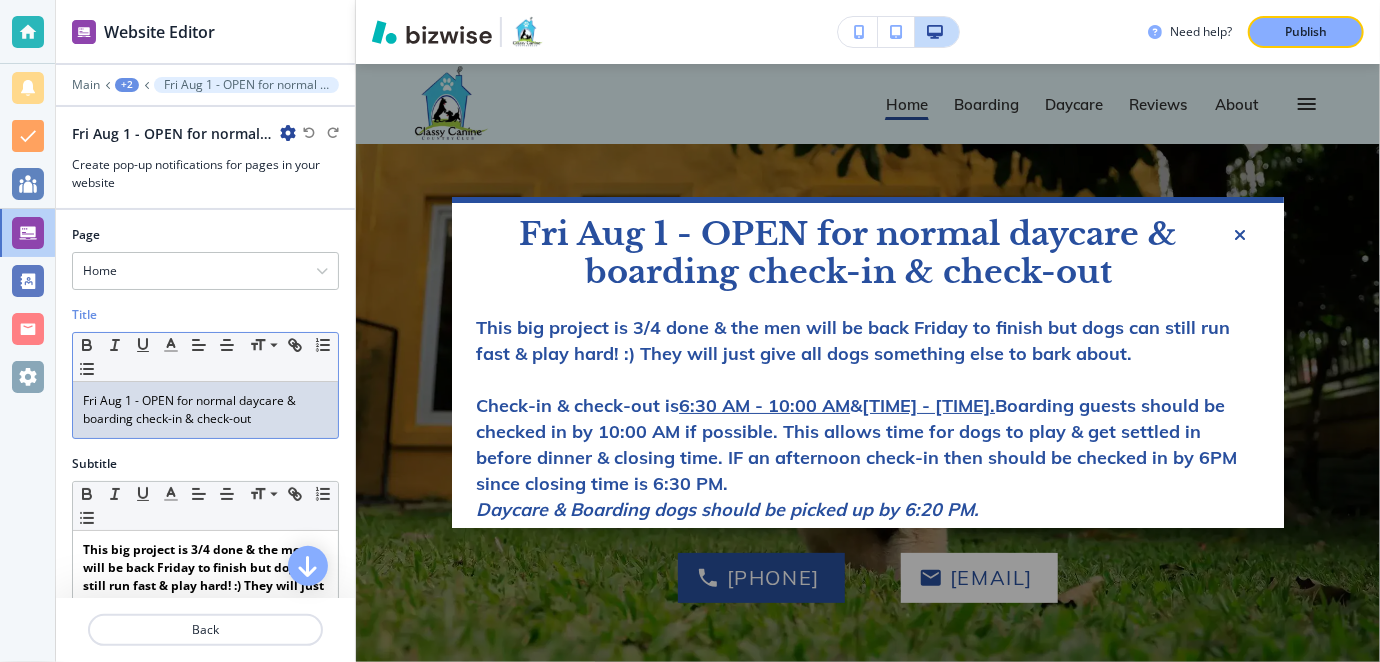 click on "Fri Aug 1 - OPEN for normal daycare & boarding check-in & check-out" at bounding box center [205, 410] 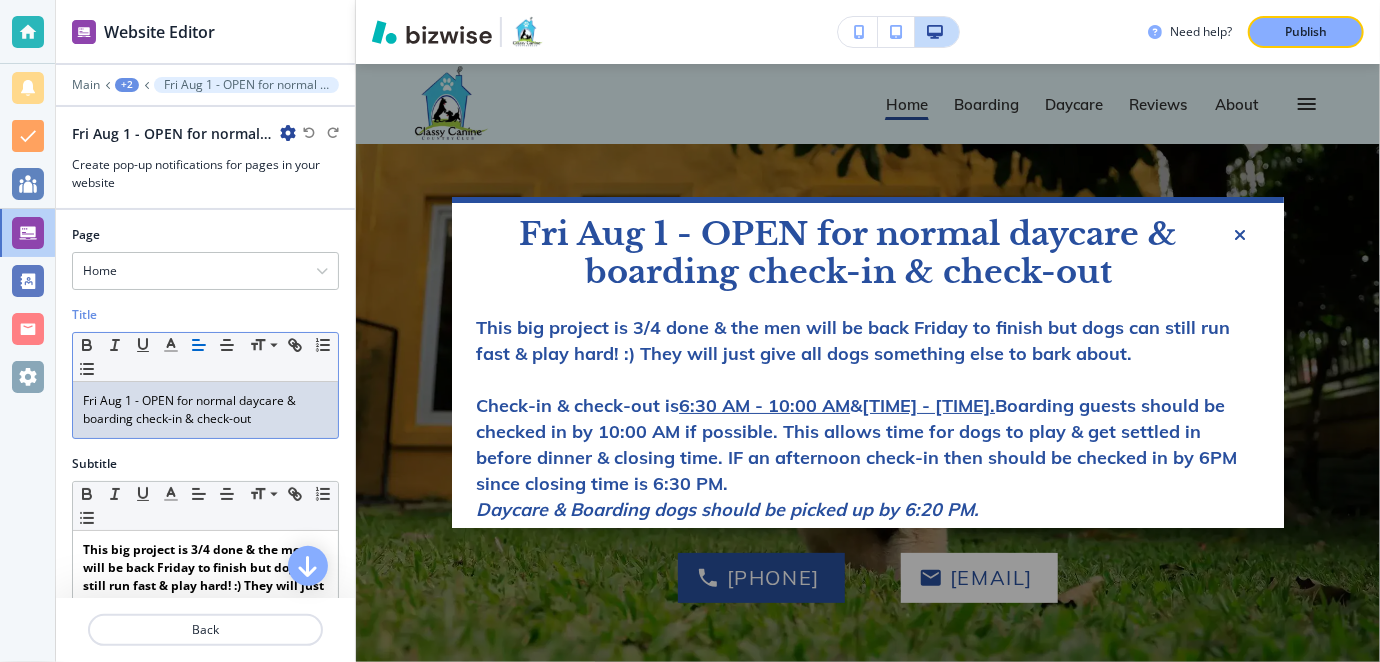 type 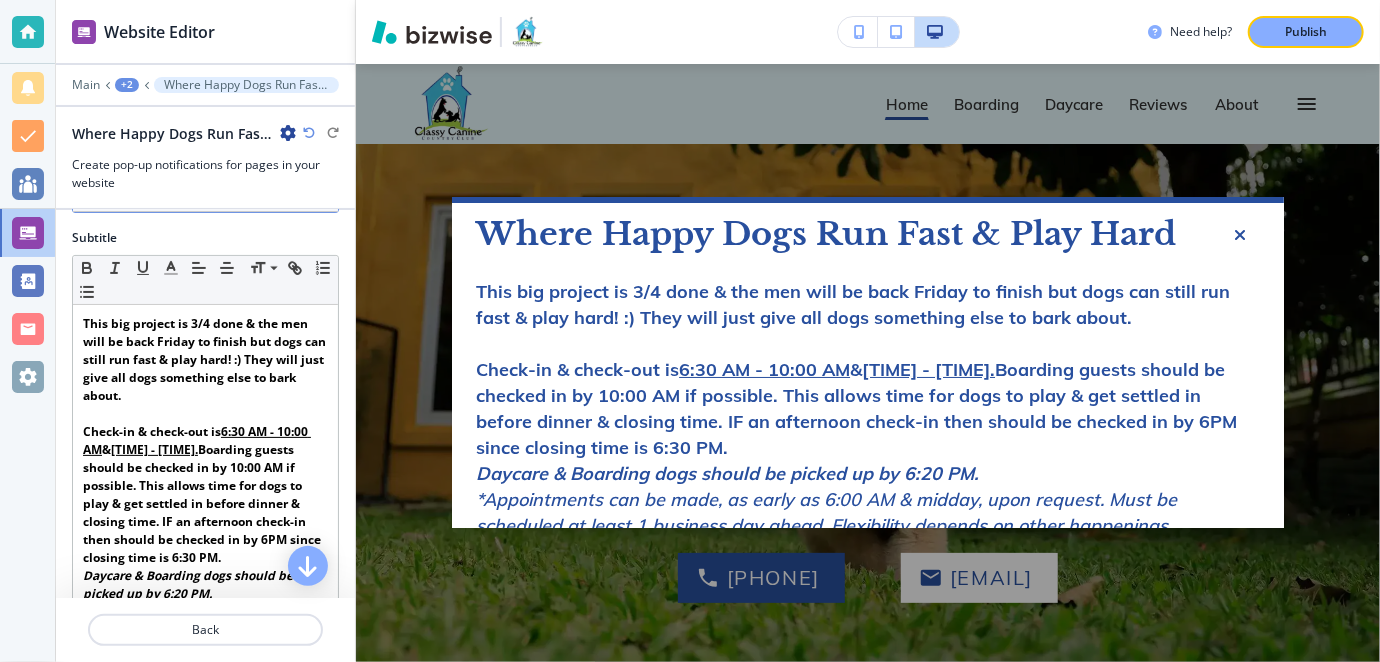 scroll, scrollTop: 205, scrollLeft: 0, axis: vertical 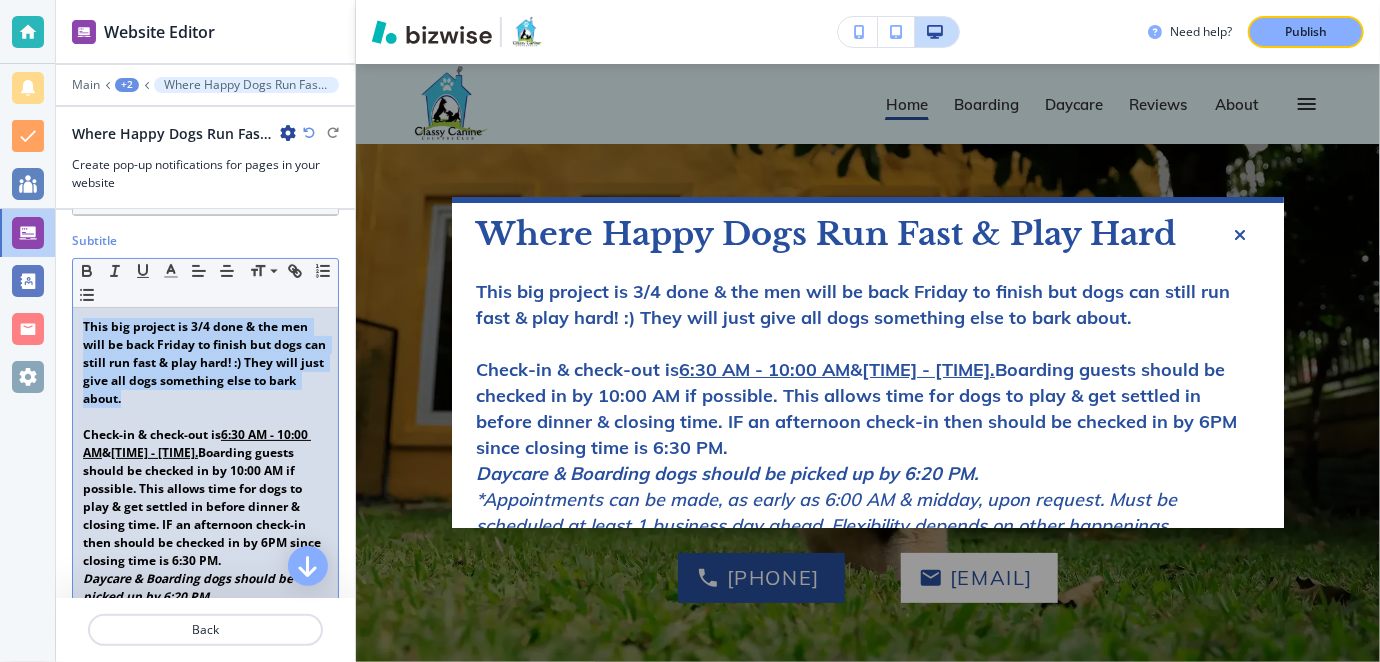 drag, startPoint x: 194, startPoint y: 398, endPoint x: 80, endPoint y: 326, distance: 134.83324 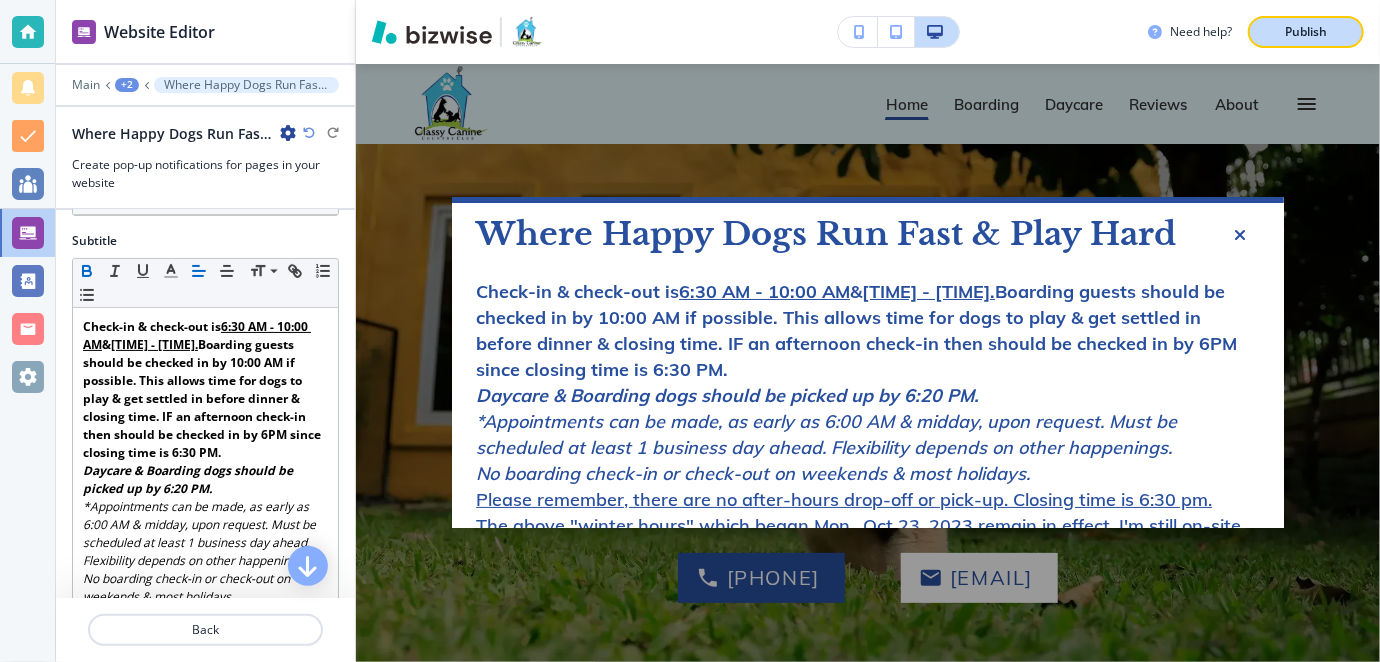 click on "Publish" at bounding box center [1306, 32] 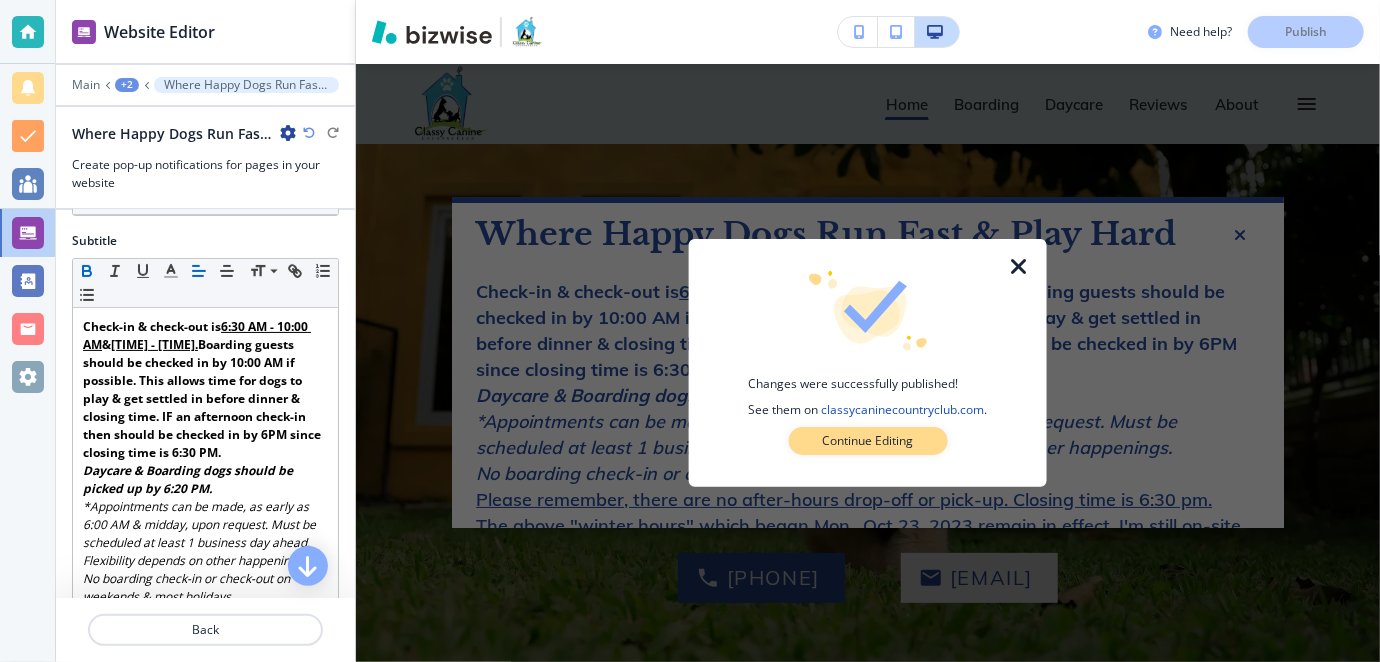 click on "Continue Editing" at bounding box center [867, 441] 